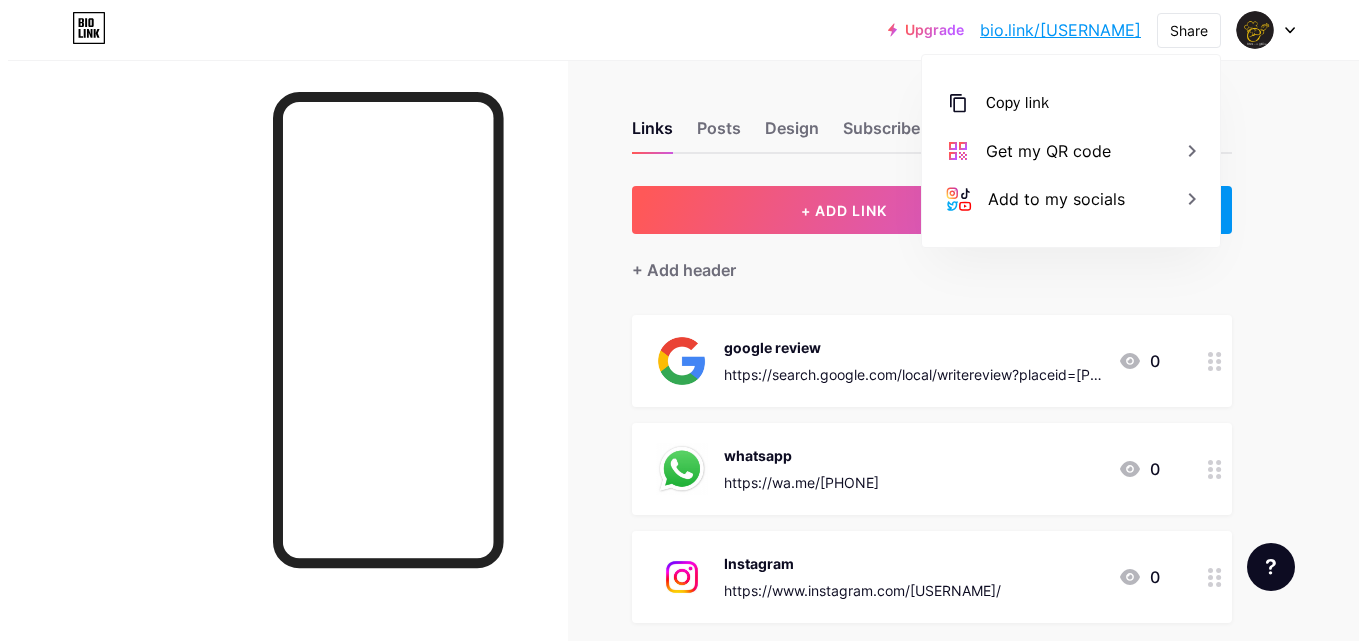 scroll, scrollTop: 0, scrollLeft: 0, axis: both 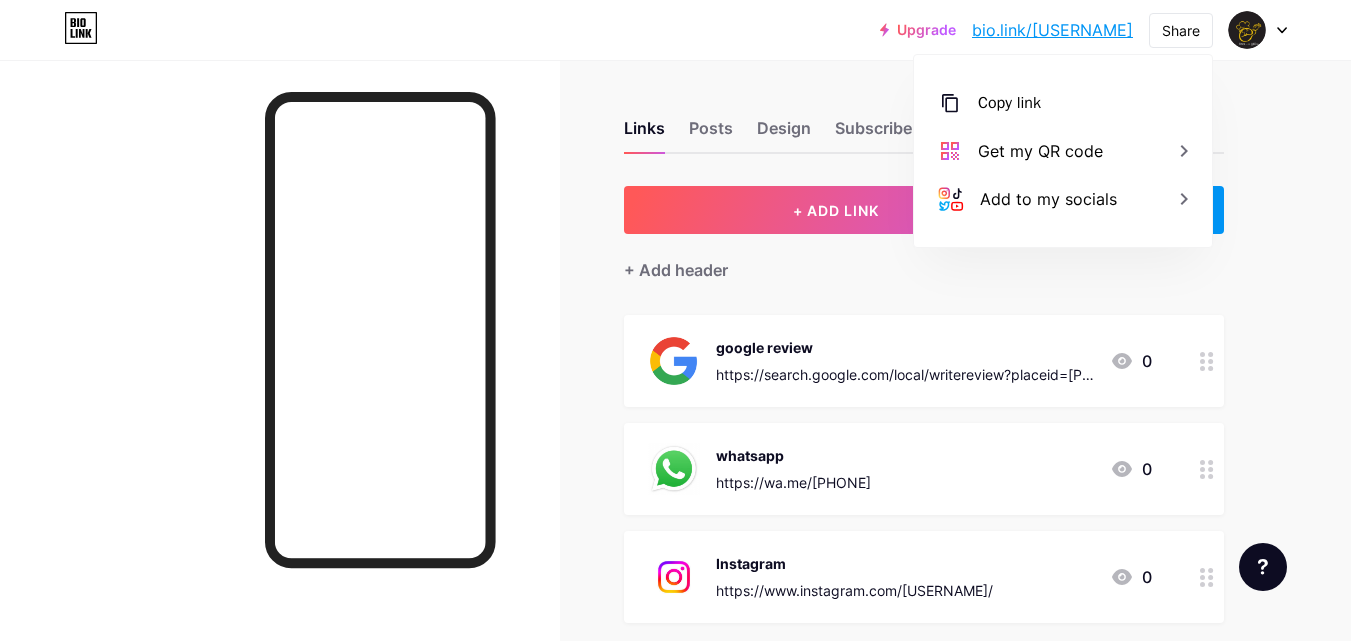 click 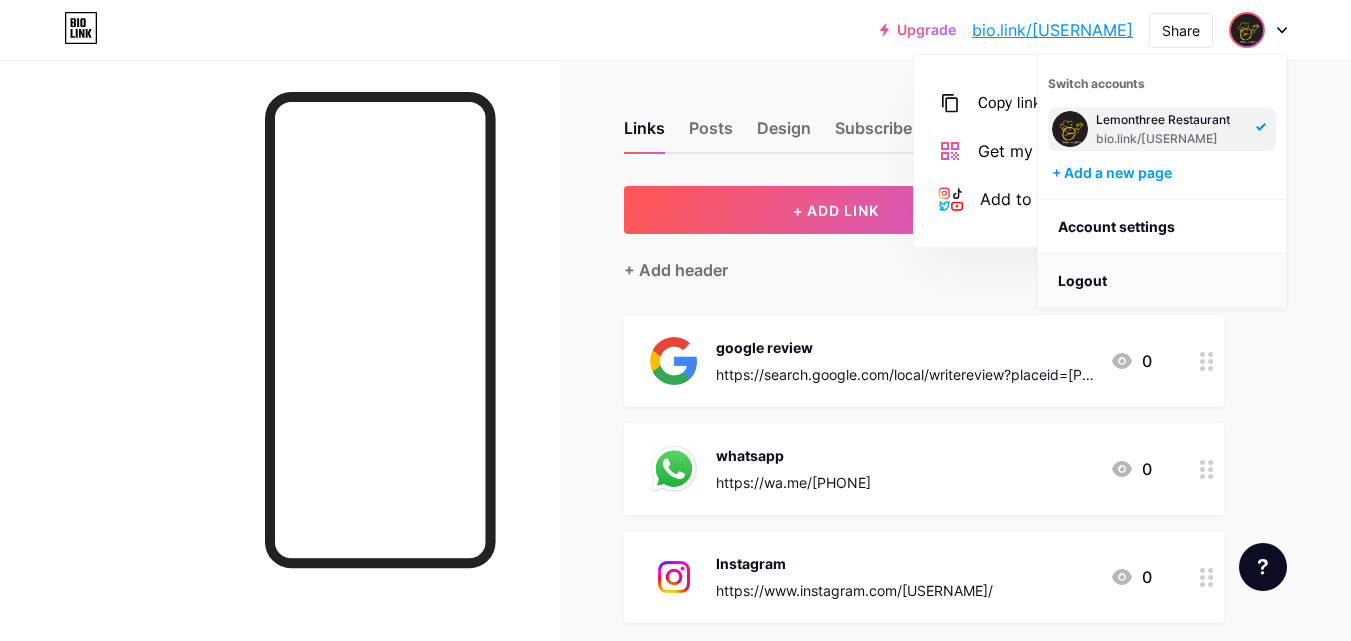 click on "Logout" at bounding box center (1162, 281) 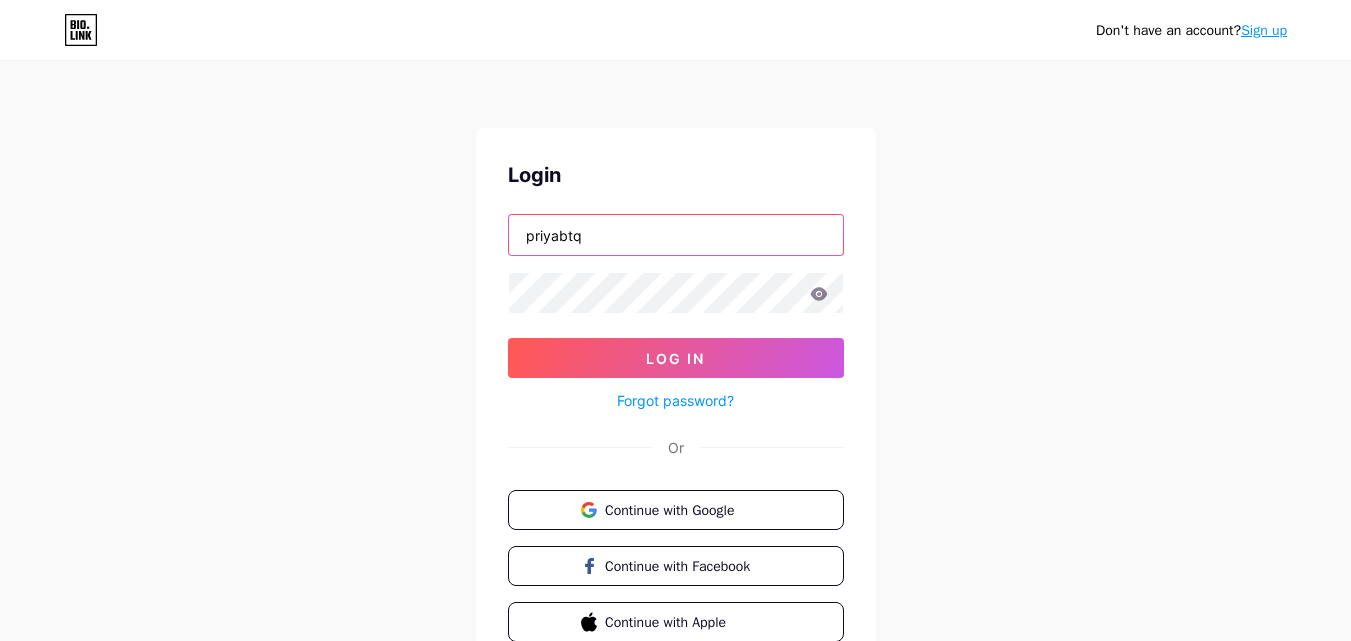 click on "priyabtq" at bounding box center (676, 235) 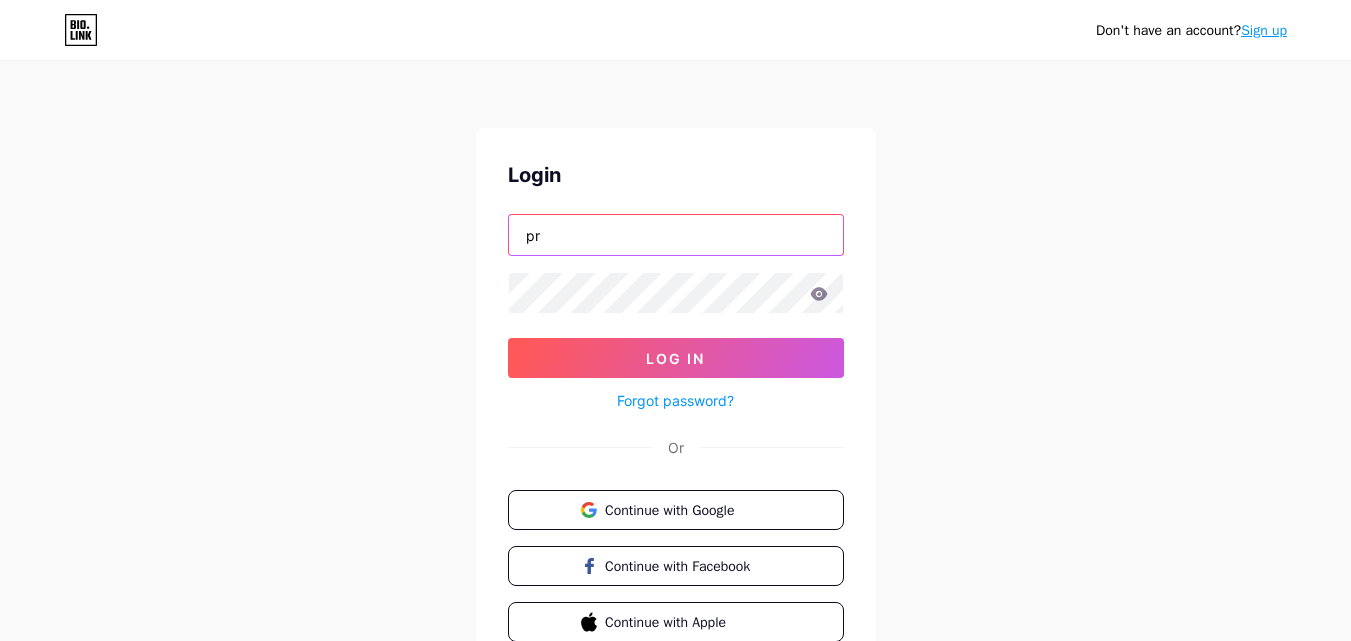 type on "p" 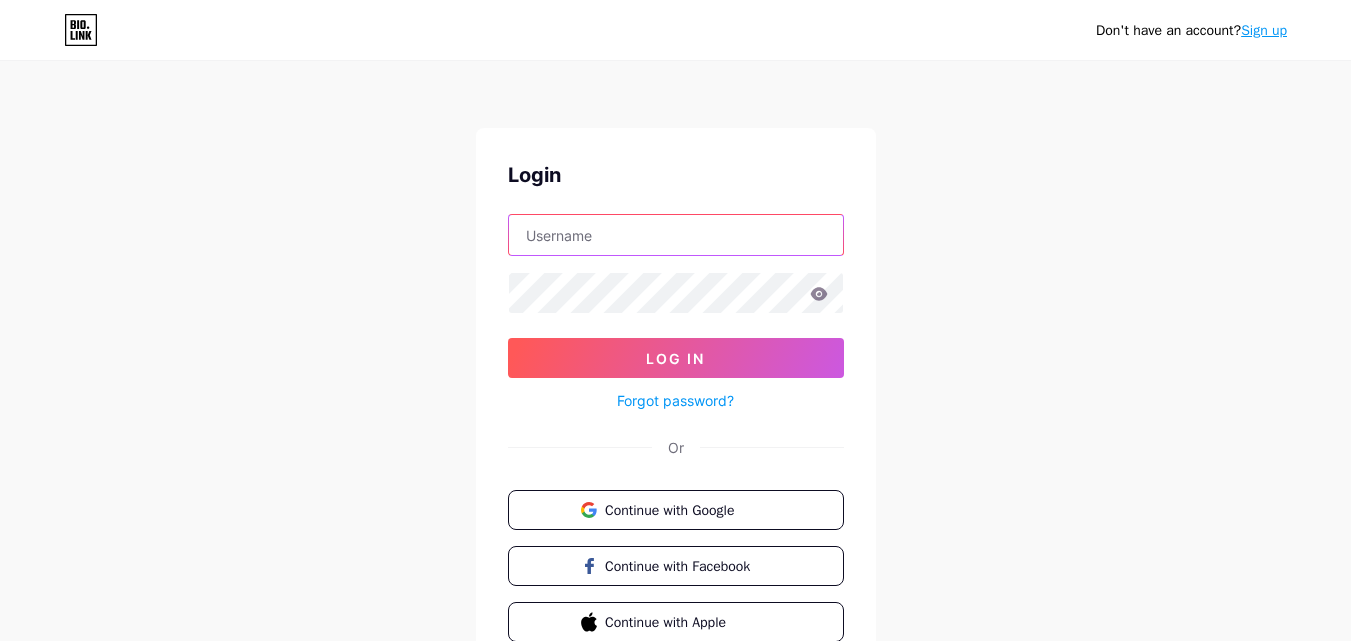 type on "L" 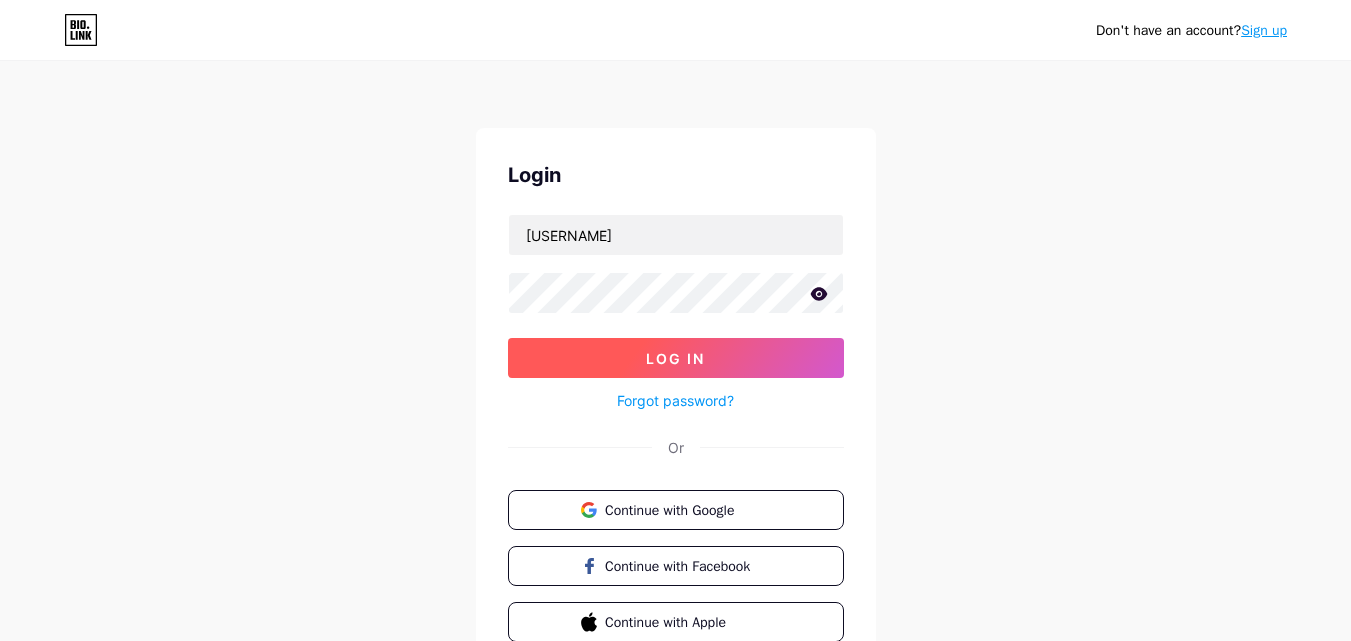 click on "Log In" at bounding box center (676, 358) 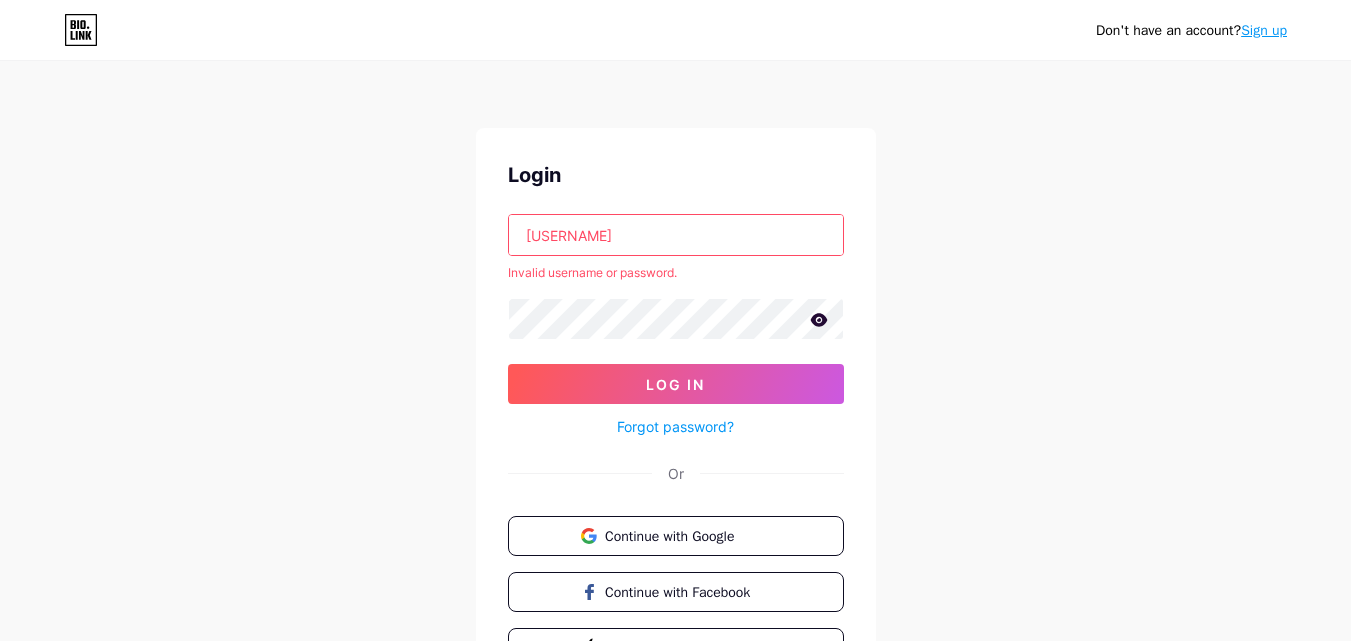 click on "[USERNAME]" at bounding box center (676, 235) 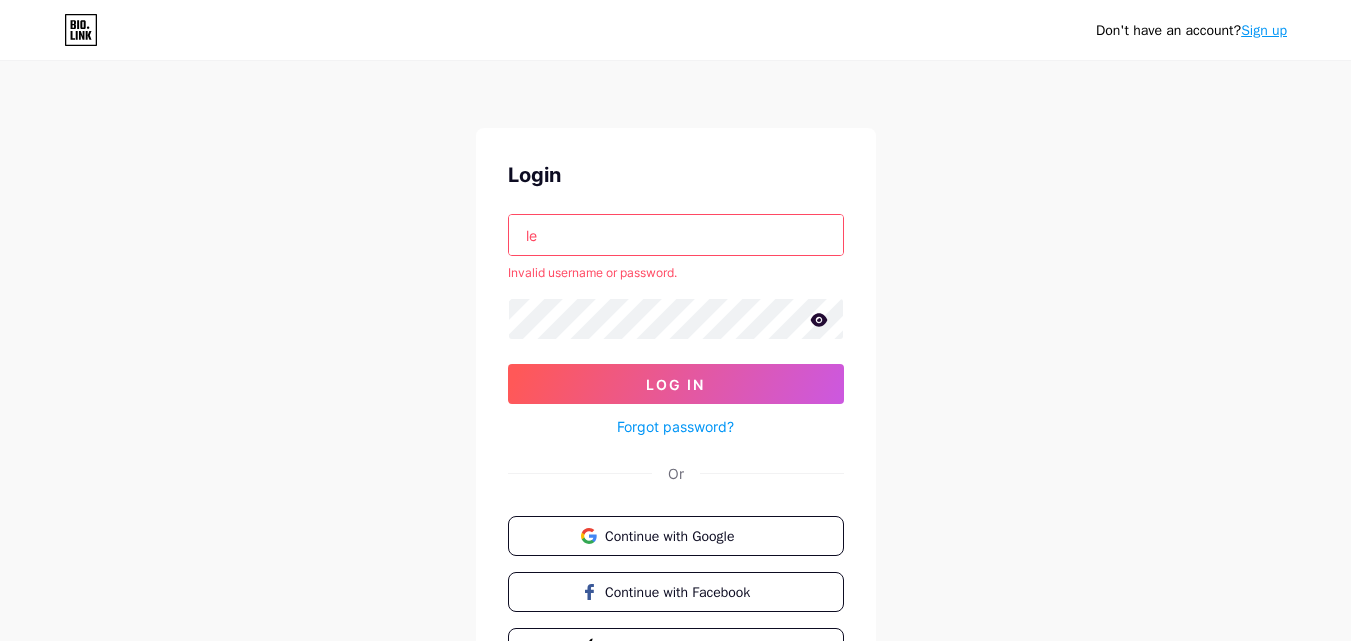 type on "l" 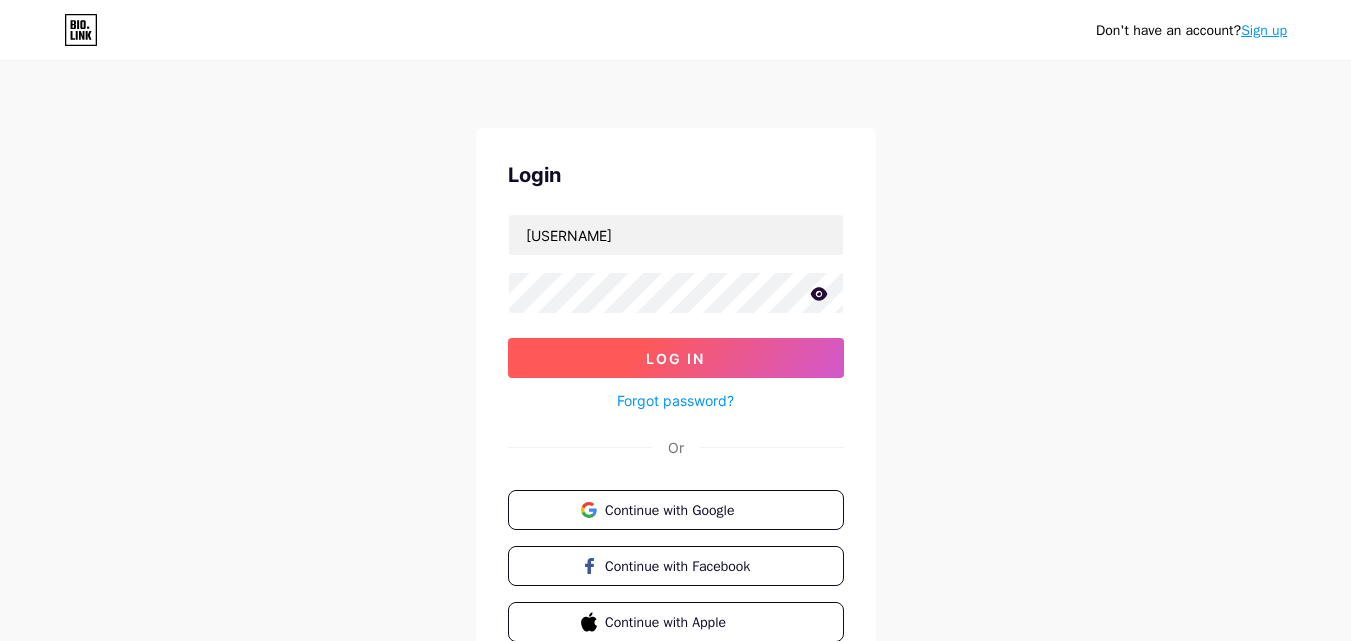 click on "Log In" at bounding box center [675, 358] 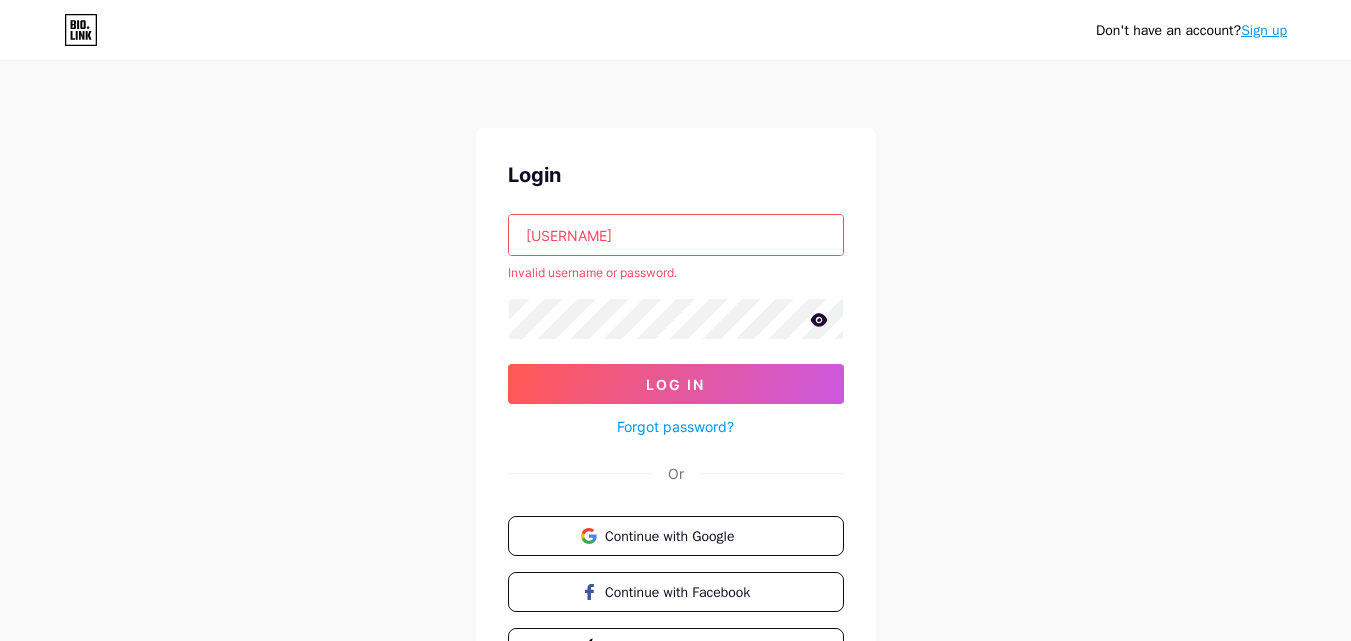 click on "[USERNAME]" at bounding box center [676, 235] 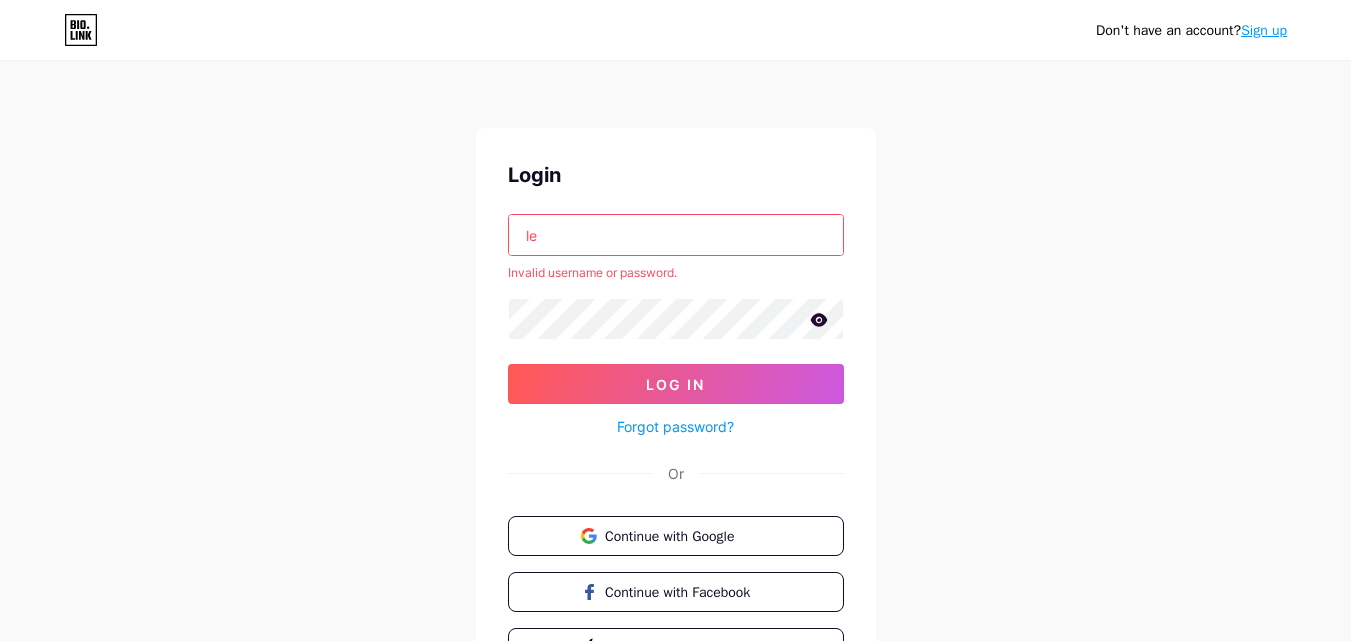 type on "l" 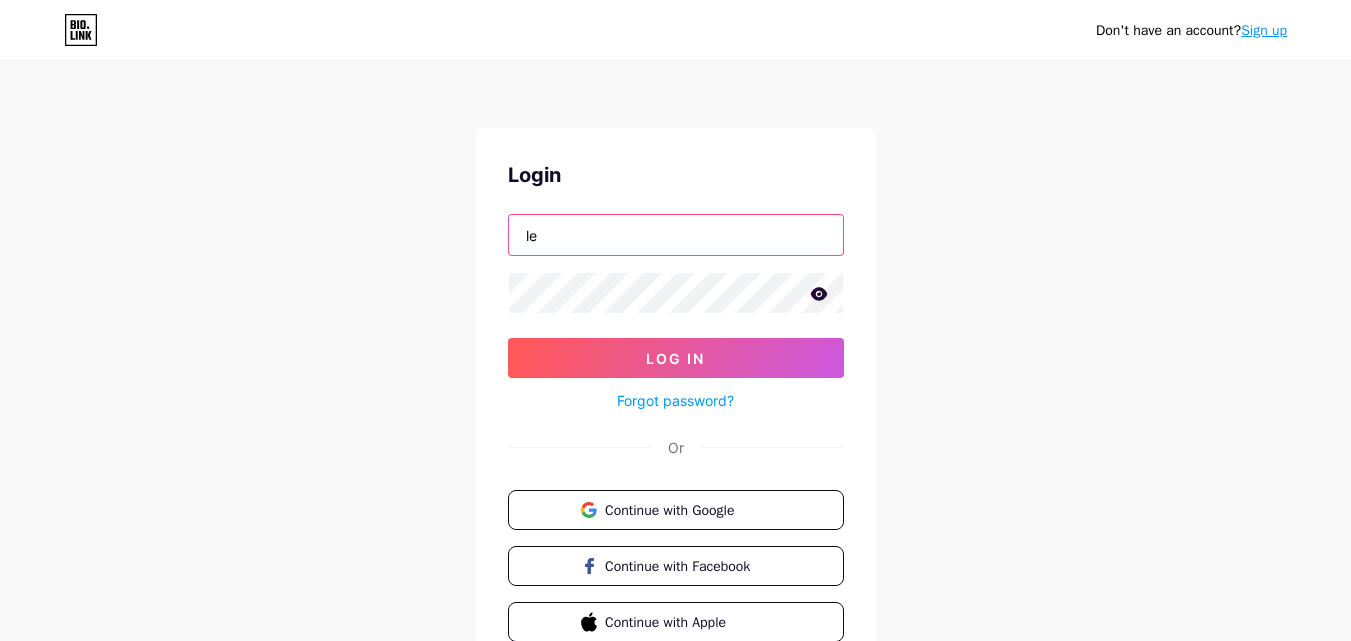 type on "l" 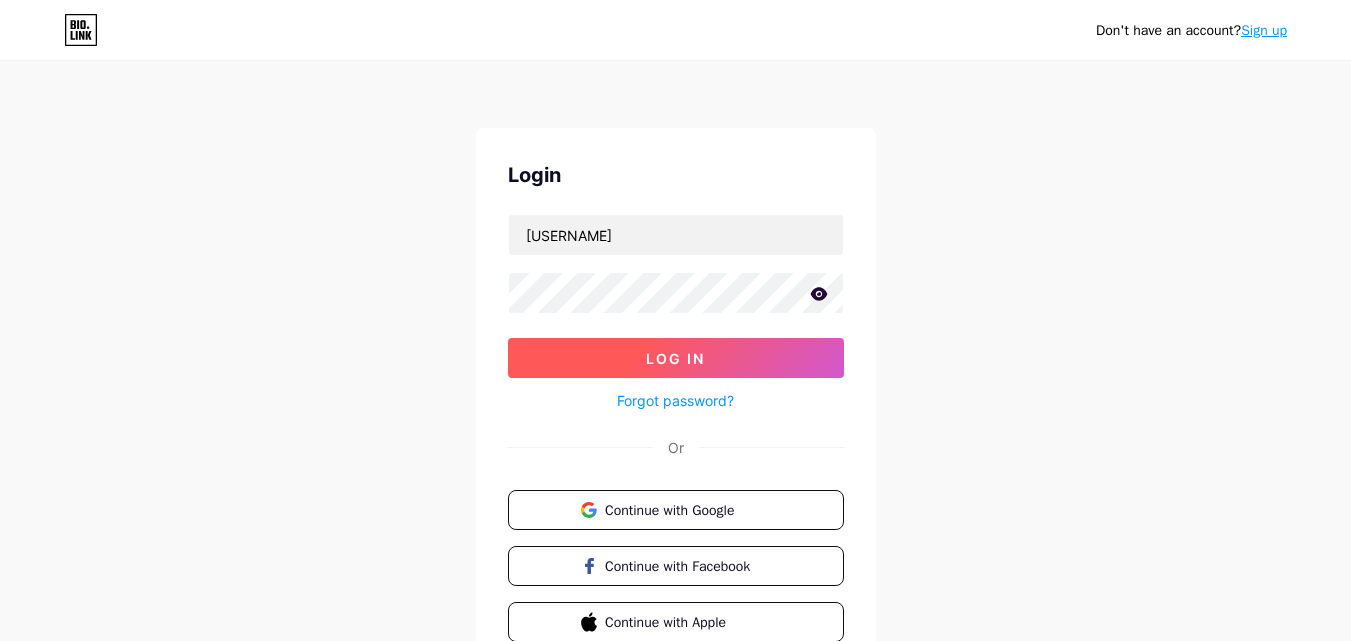 click on "Log In" at bounding box center [675, 358] 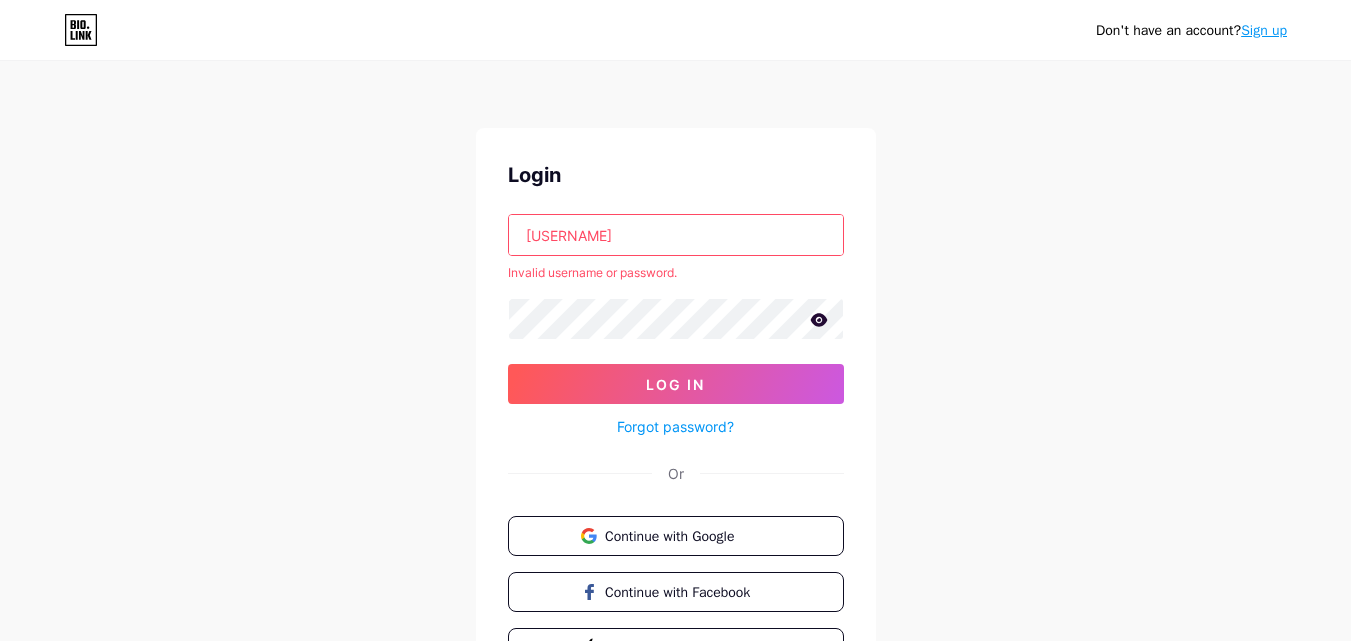 click 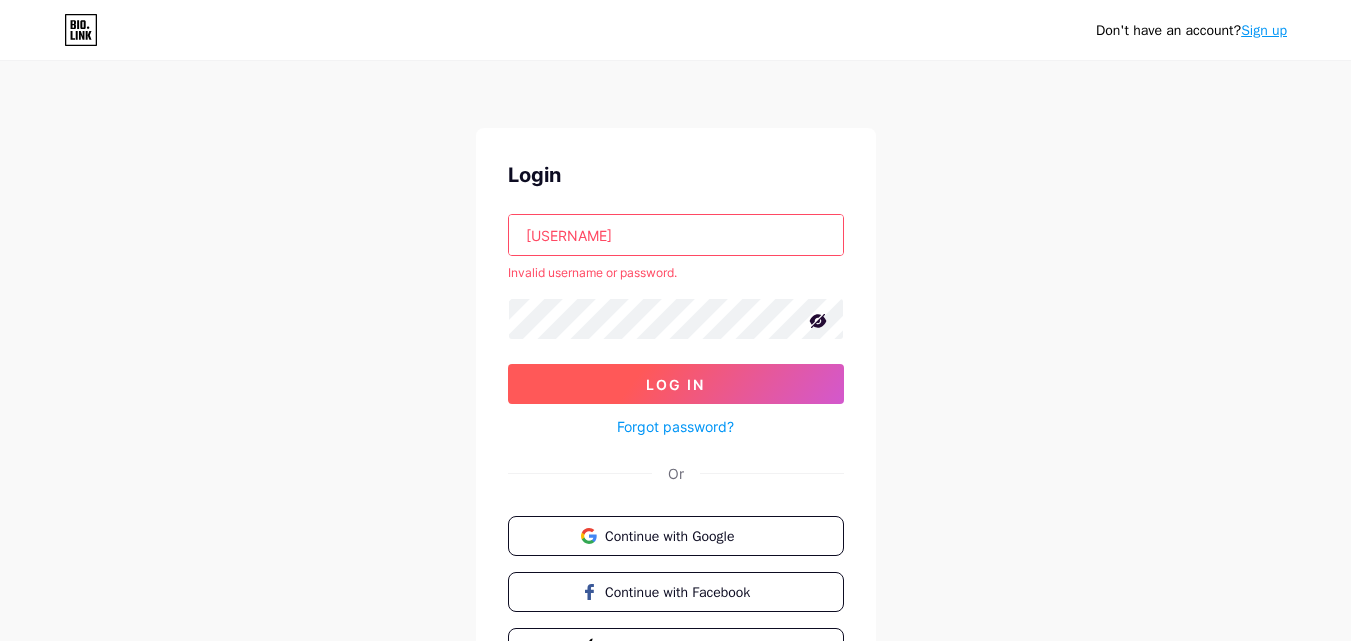 click on "Log In" at bounding box center (675, 384) 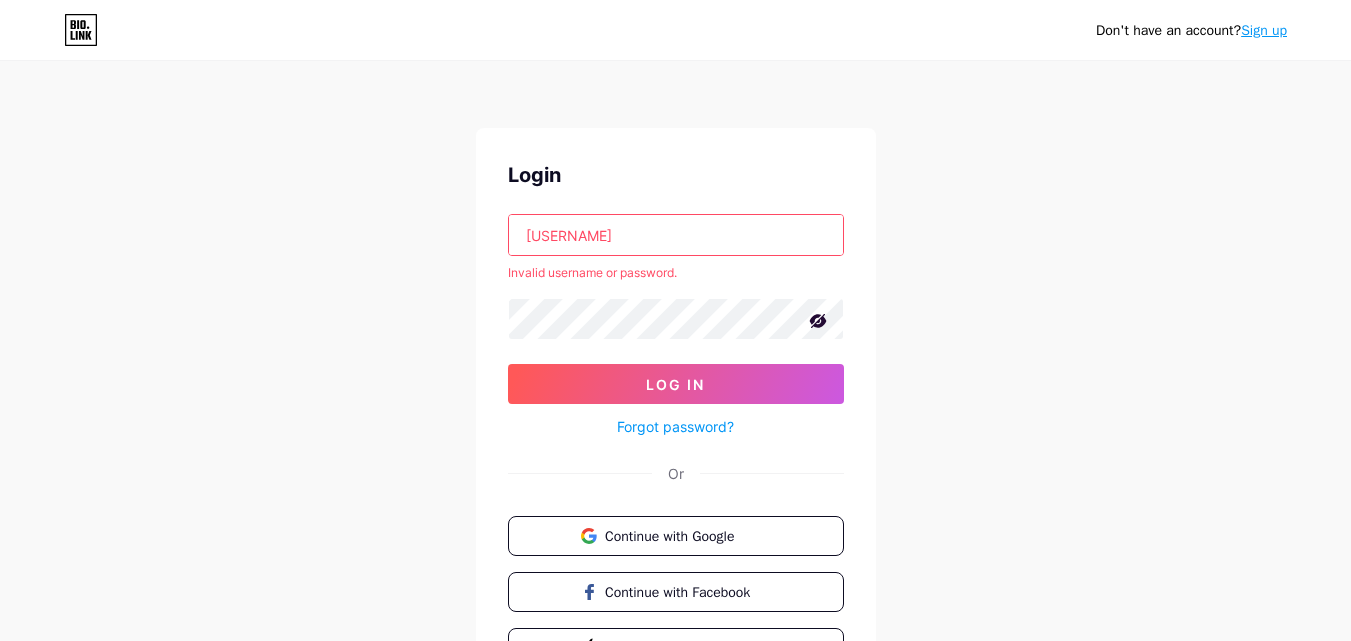 click on "[USERNAME]" at bounding box center [676, 235] 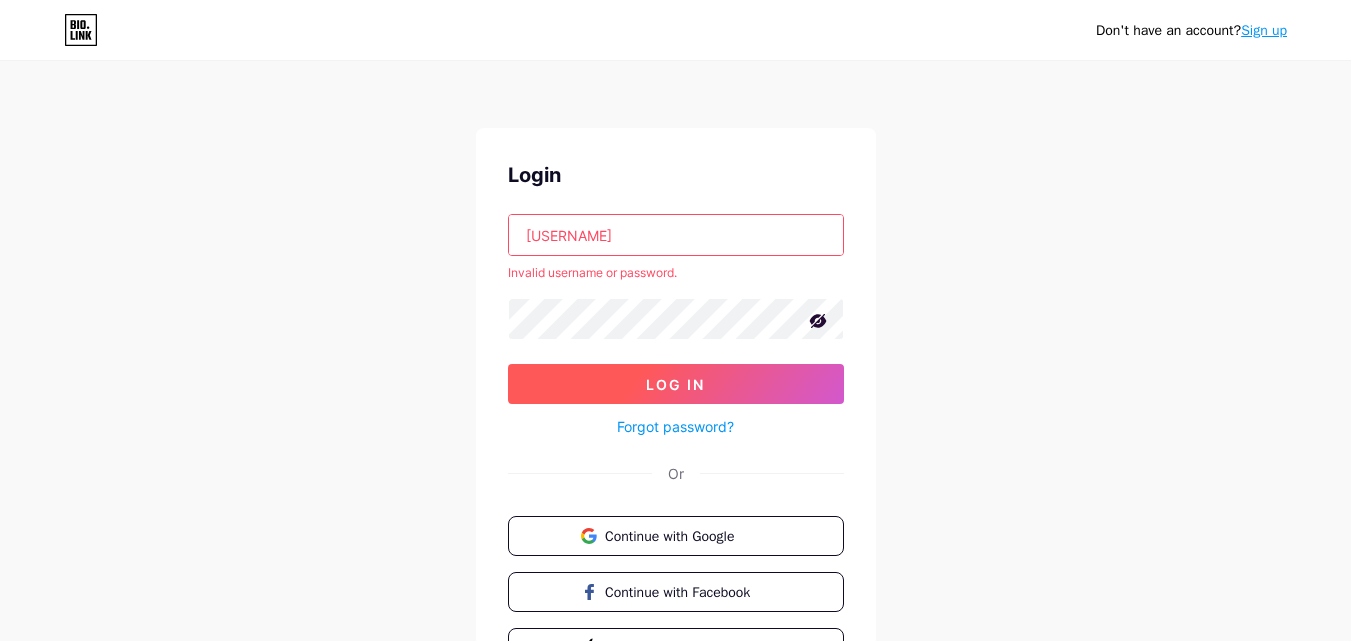 click on "Log In" at bounding box center (675, 384) 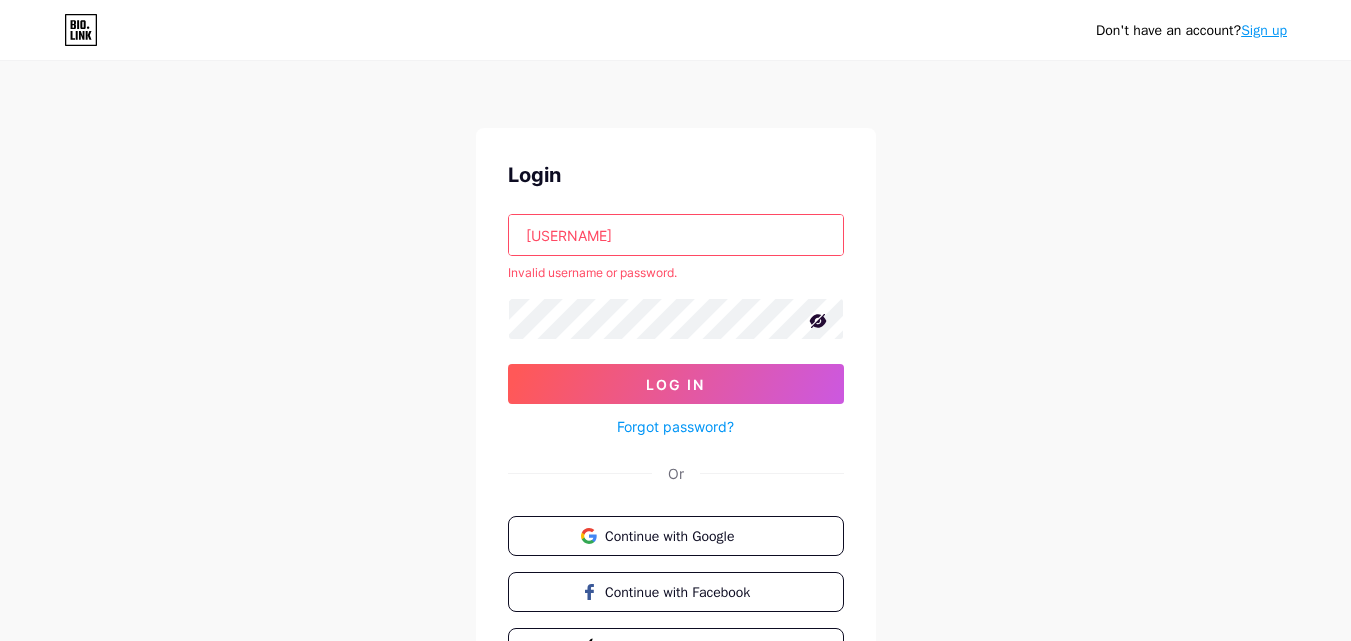 click on "[USERNAME]" at bounding box center [676, 235] 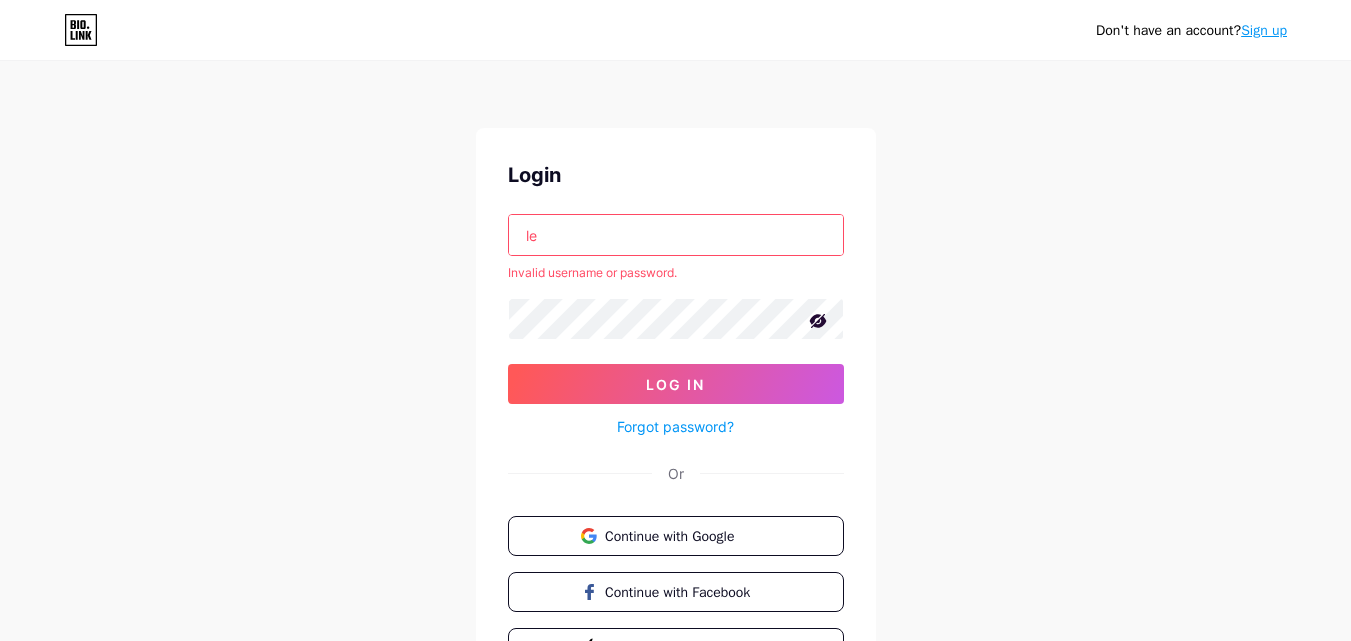 type on "l" 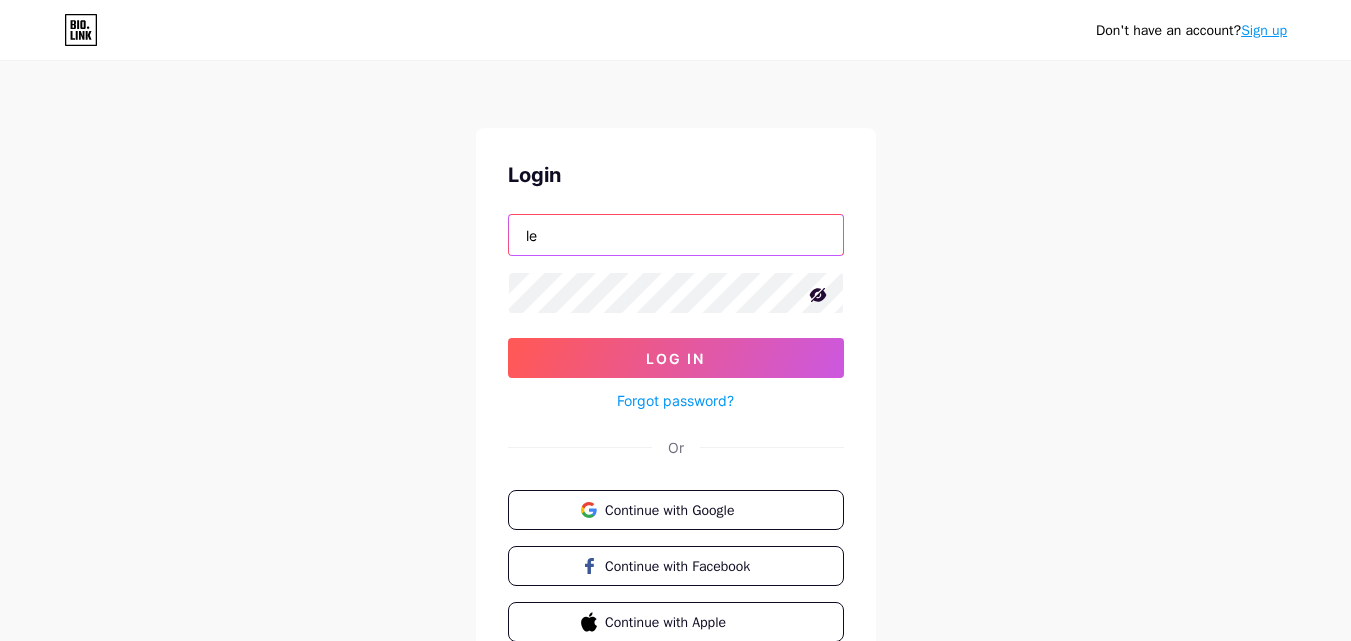 type on "l" 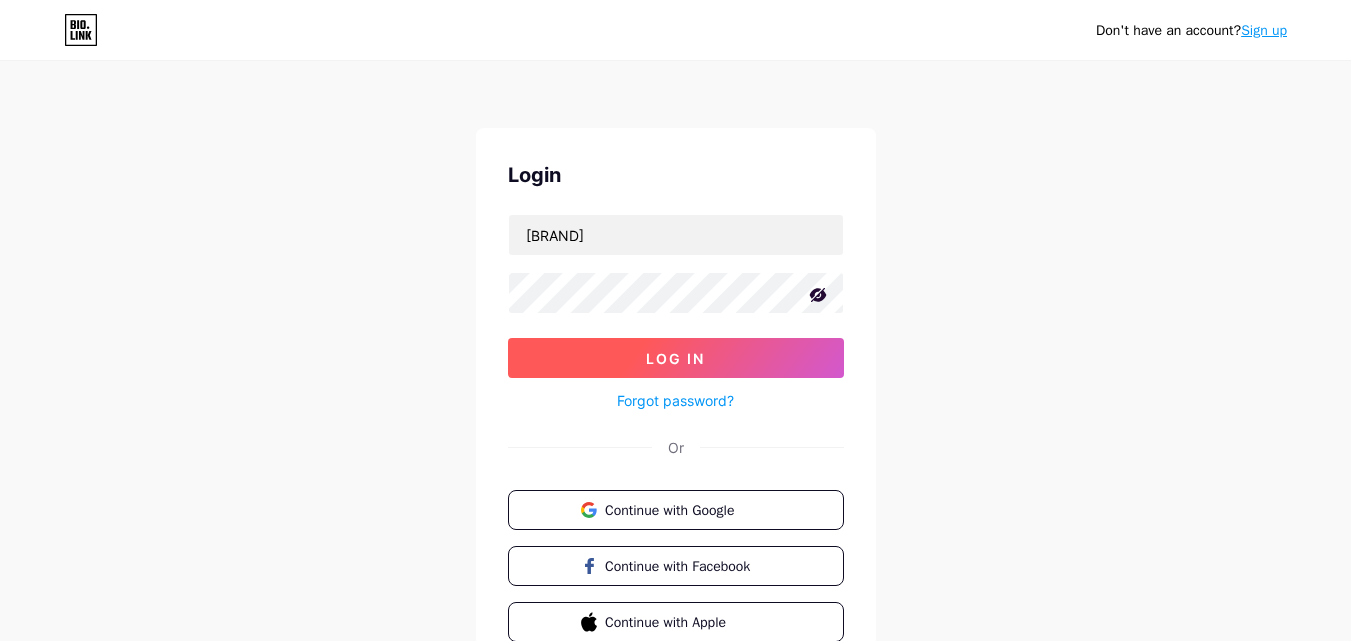 click on "Log In" at bounding box center [675, 358] 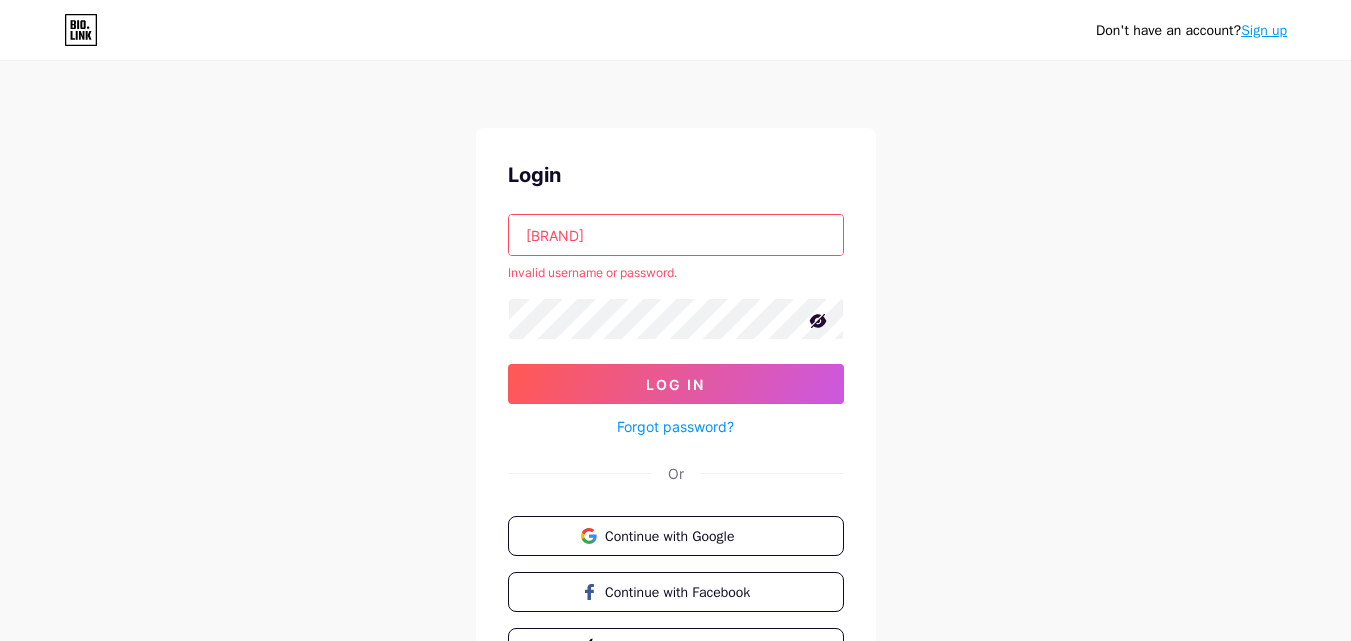 click on "[BRAND]" at bounding box center [676, 235] 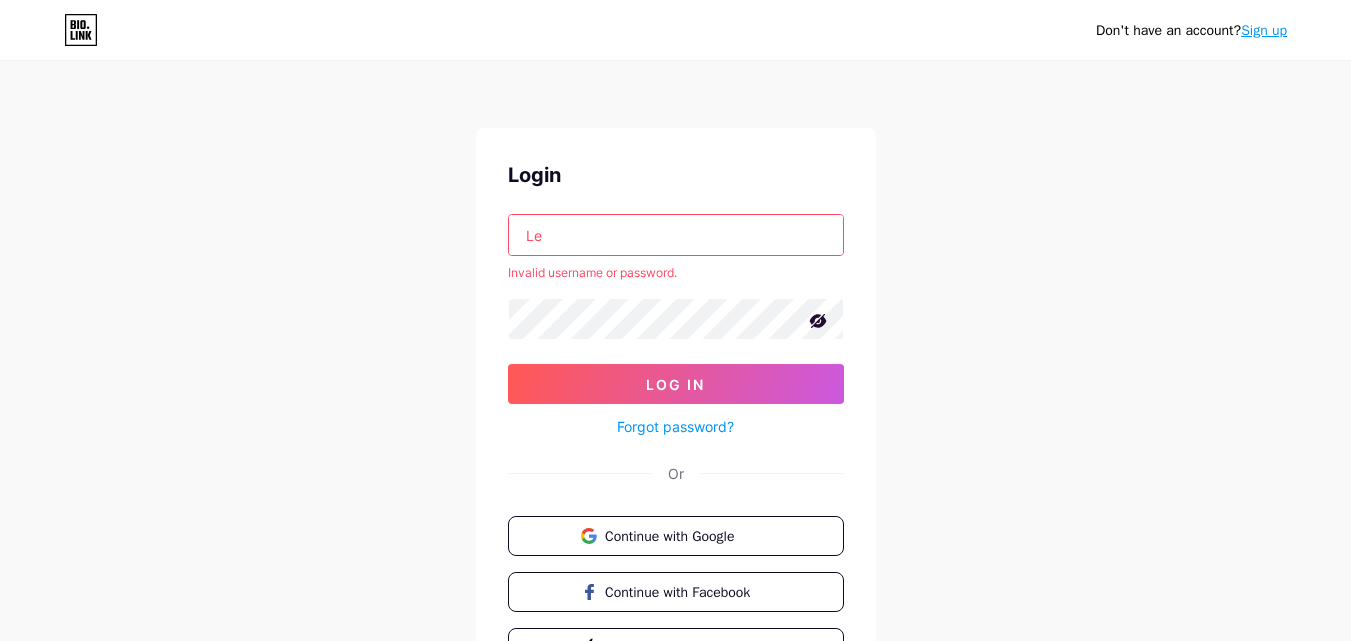 type on "L" 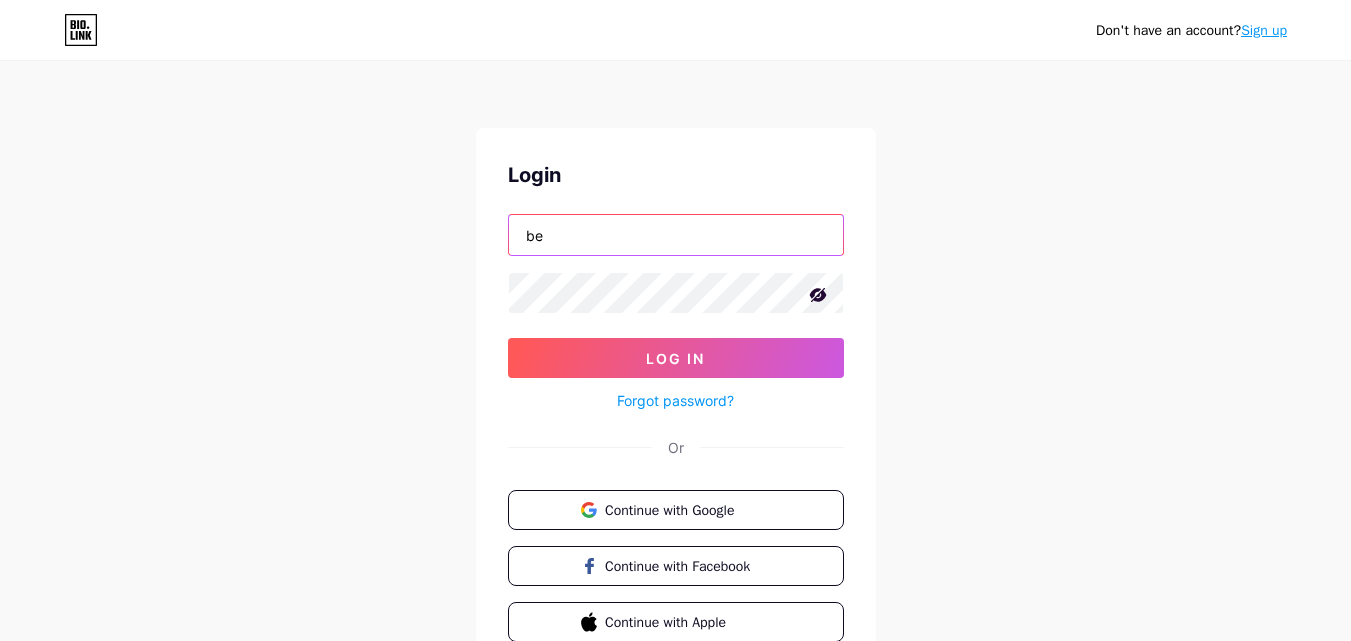 type on "b" 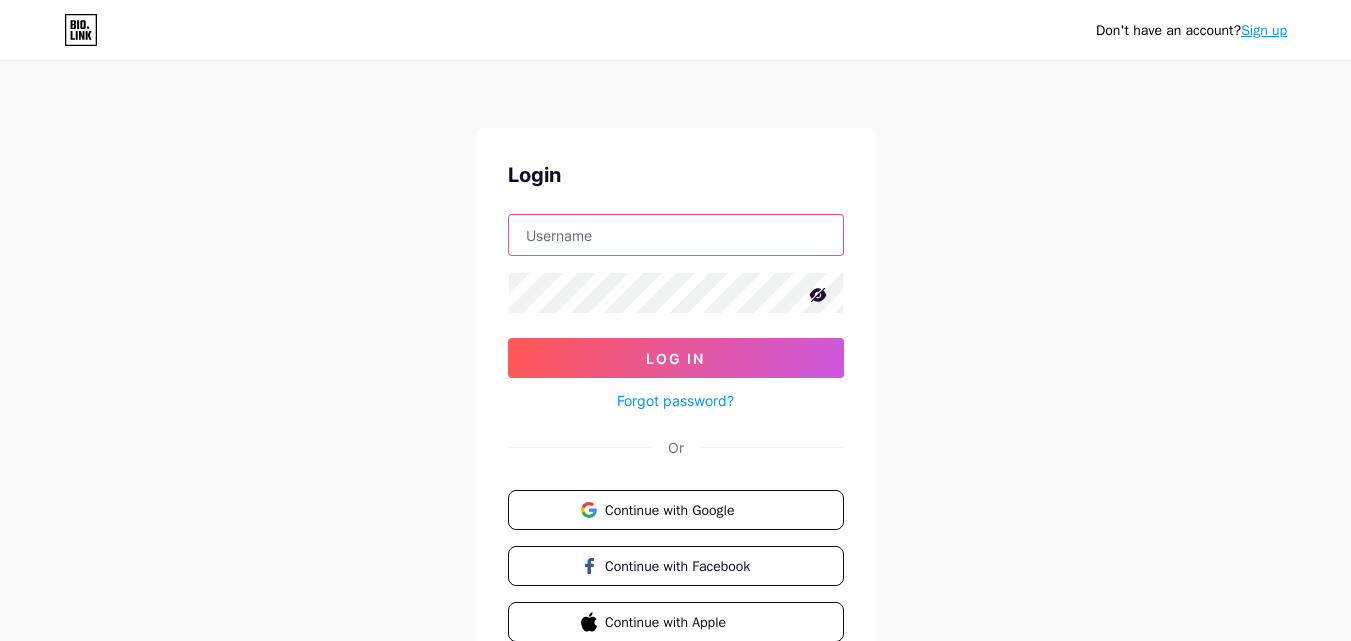click at bounding box center [676, 235] 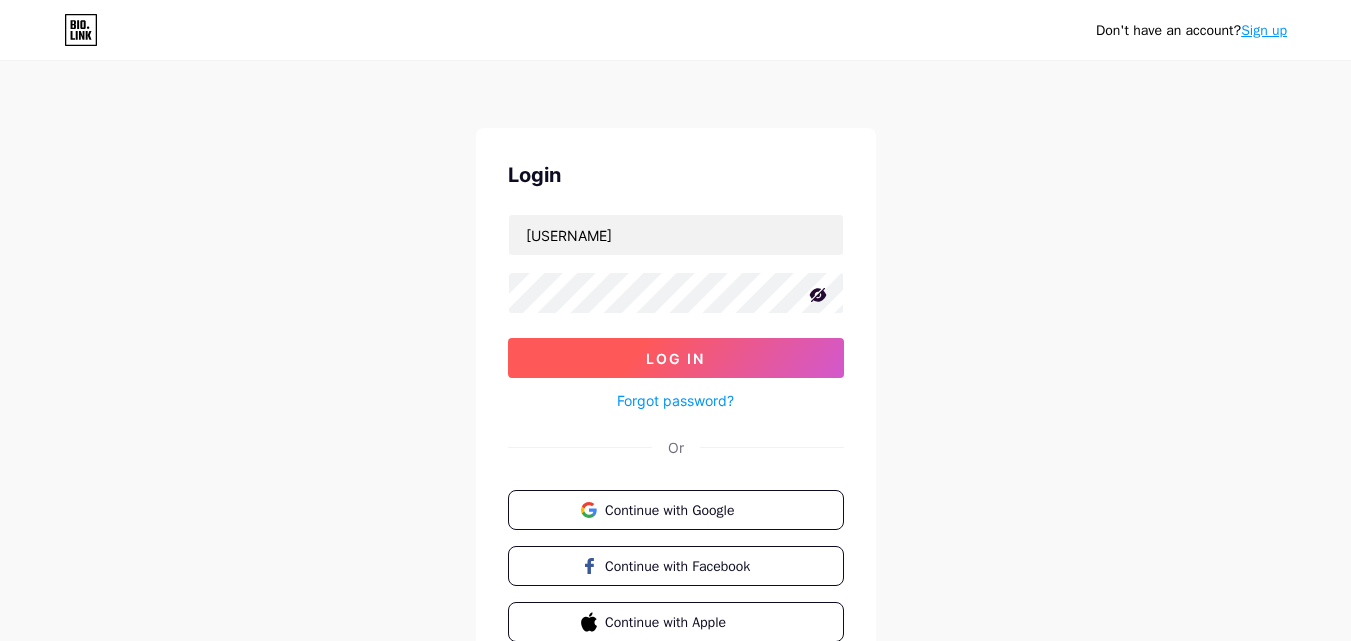 click on "Log In" at bounding box center (676, 358) 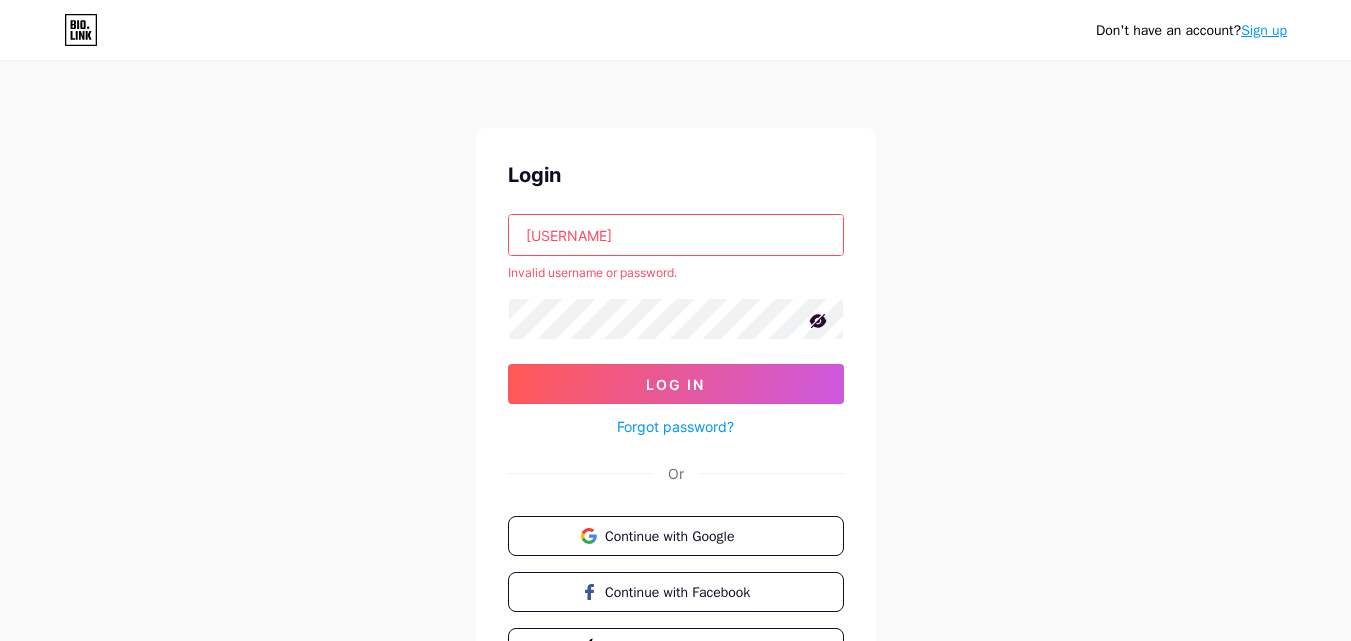 click on "[USERNAME]" at bounding box center (676, 235) 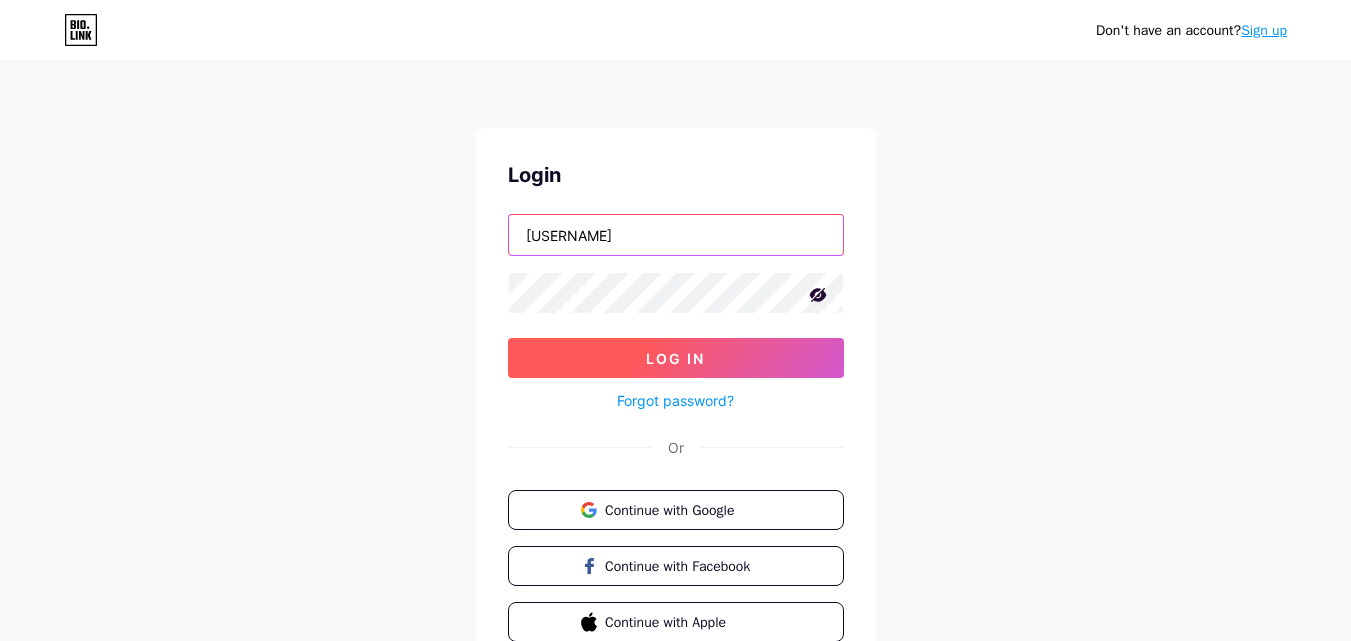 type on "[USERNAME]" 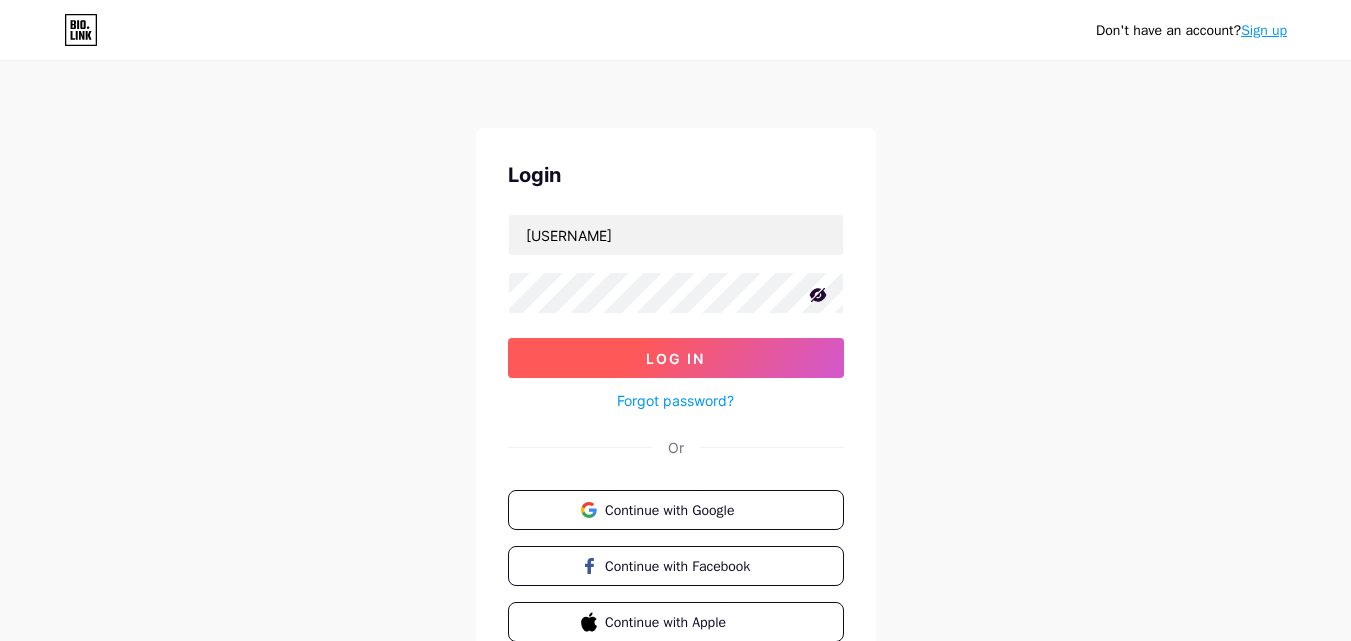 click on "Log In" at bounding box center [676, 358] 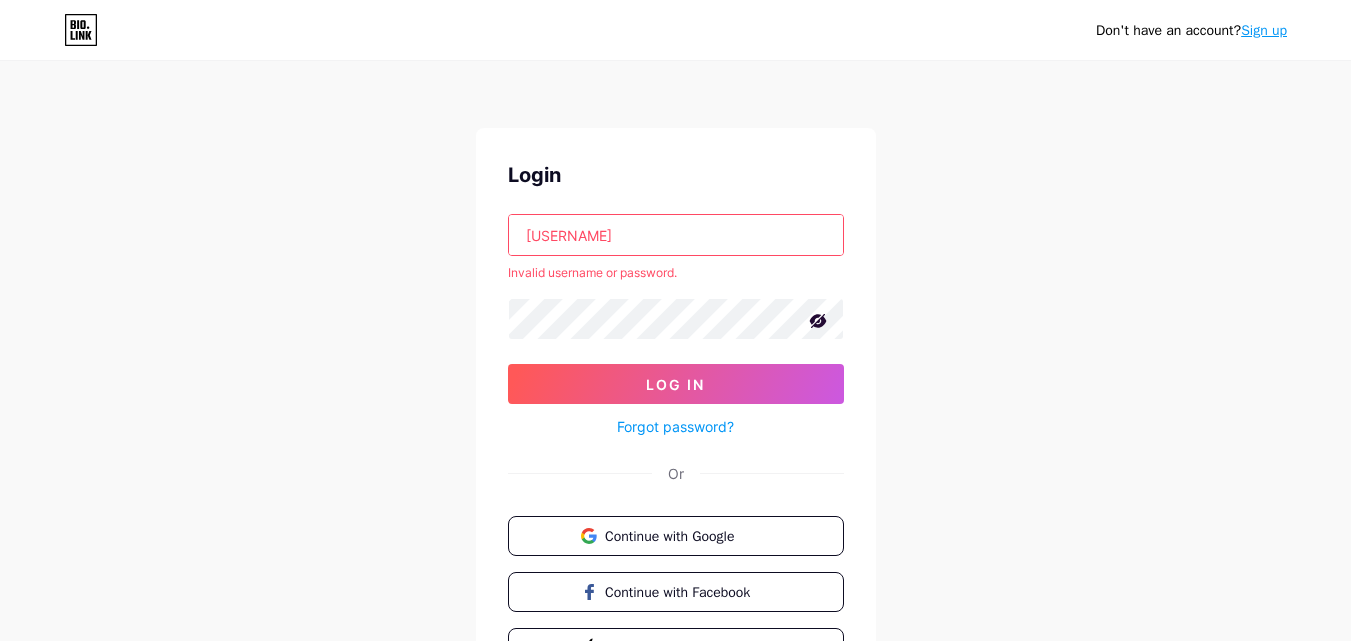 click on "Forgot password?" at bounding box center (675, 426) 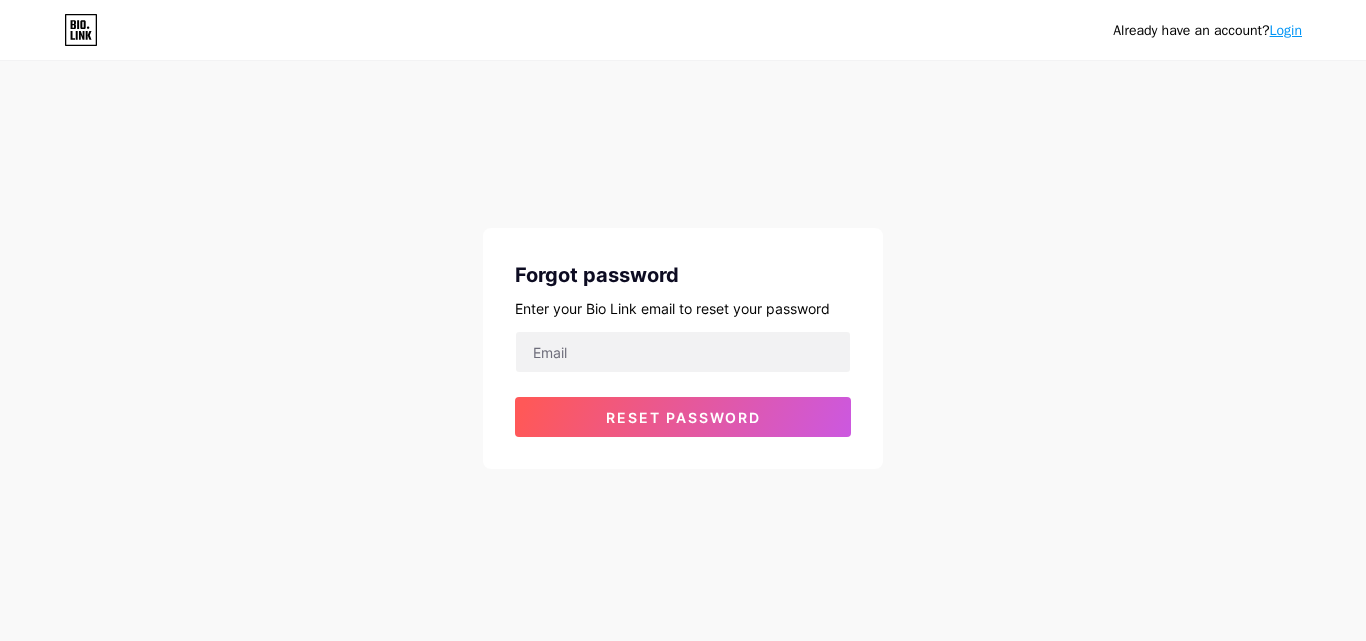 click on "Already have an account?  Login   Forgot password
Enter your Bio Link email to reset your password
Reset password" at bounding box center (683, 266) 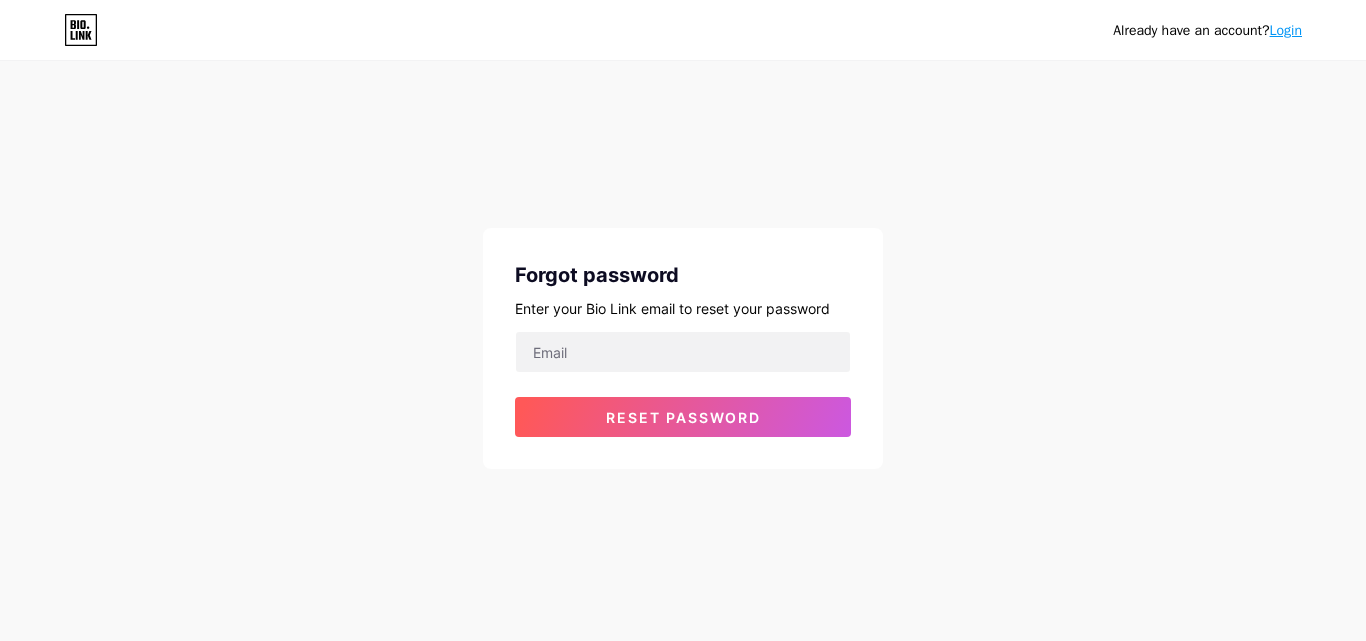 click on "Already have an account?  Login   Forgot password
Enter your Bio Link email to reset your password
Reset password" at bounding box center [683, 266] 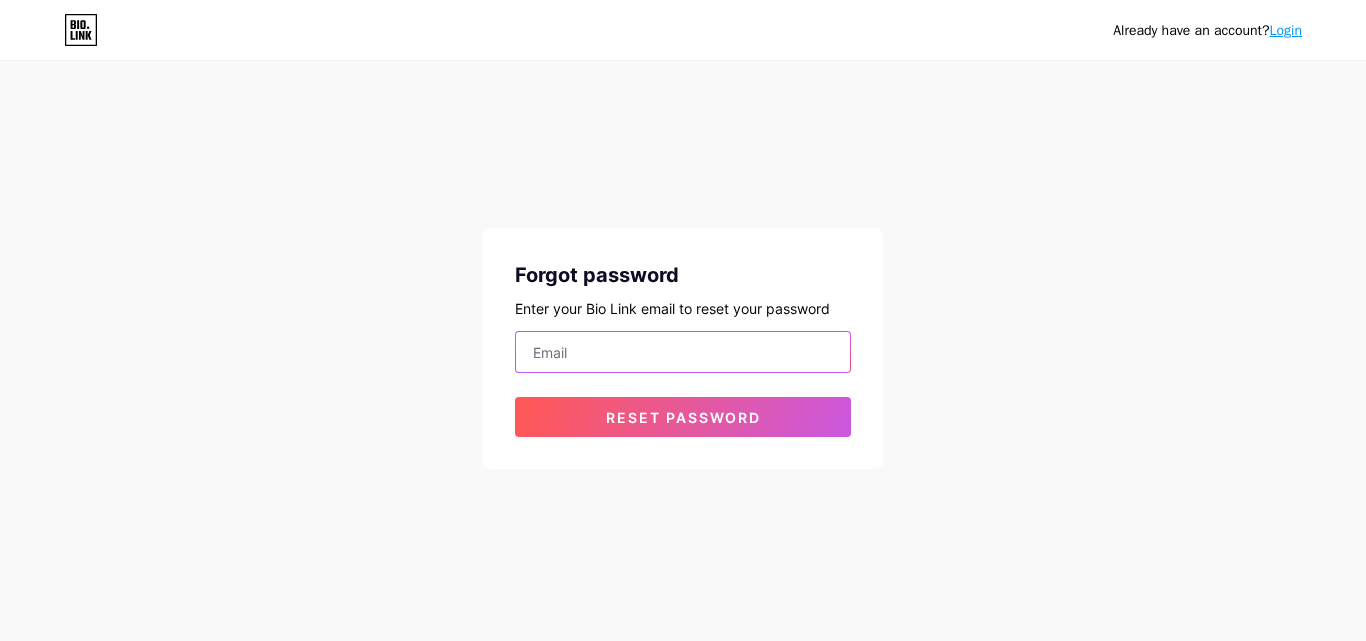click at bounding box center (683, 352) 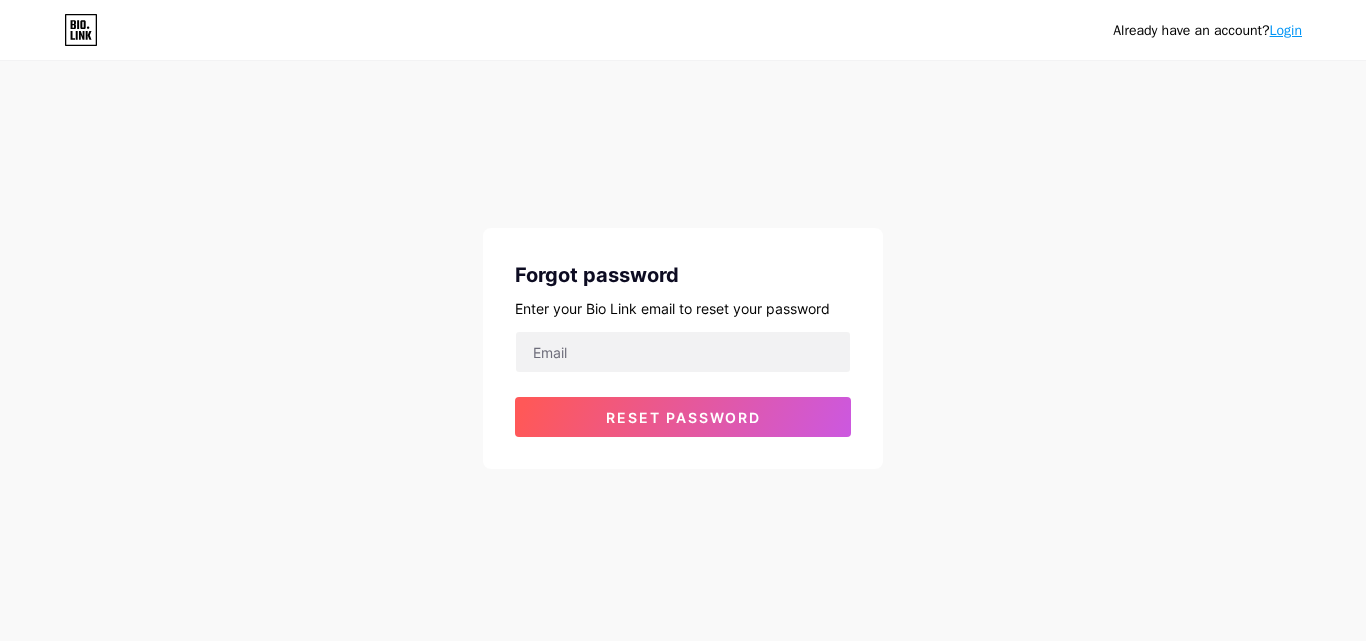 click on "Already have an account?  Login   Forgot password
Enter your Bio Link email to reset your password
Reset password" at bounding box center [683, 266] 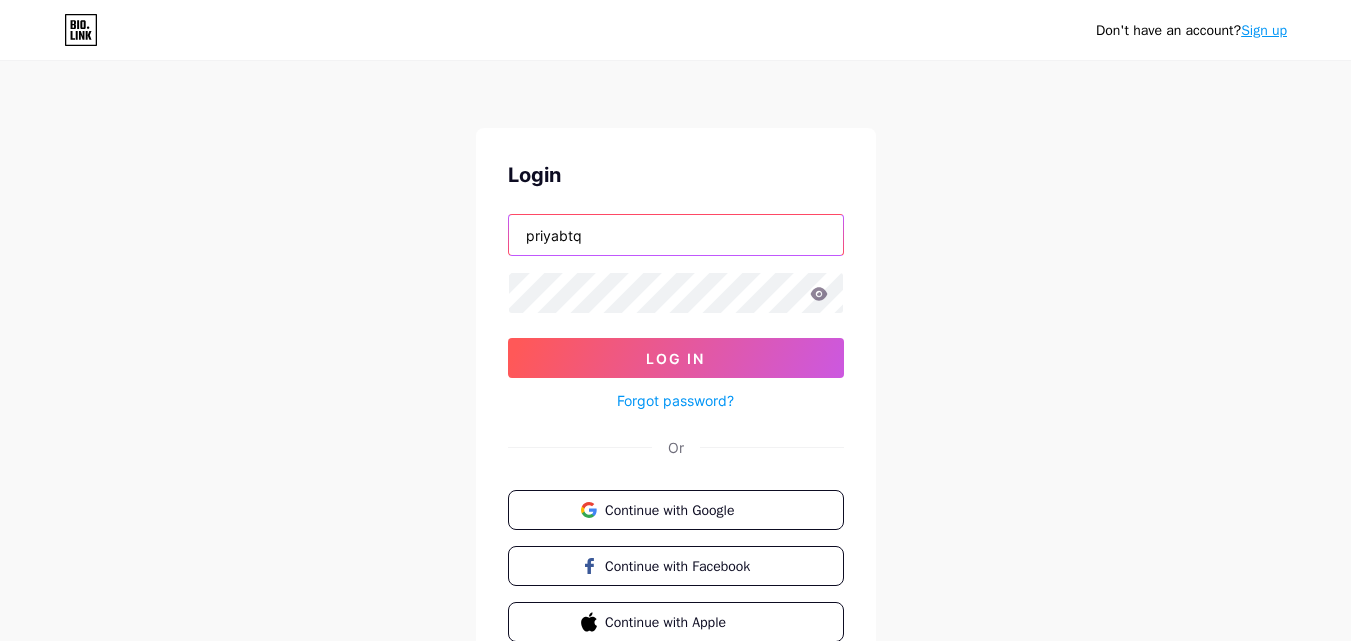 click on "priyabtq" at bounding box center [676, 235] 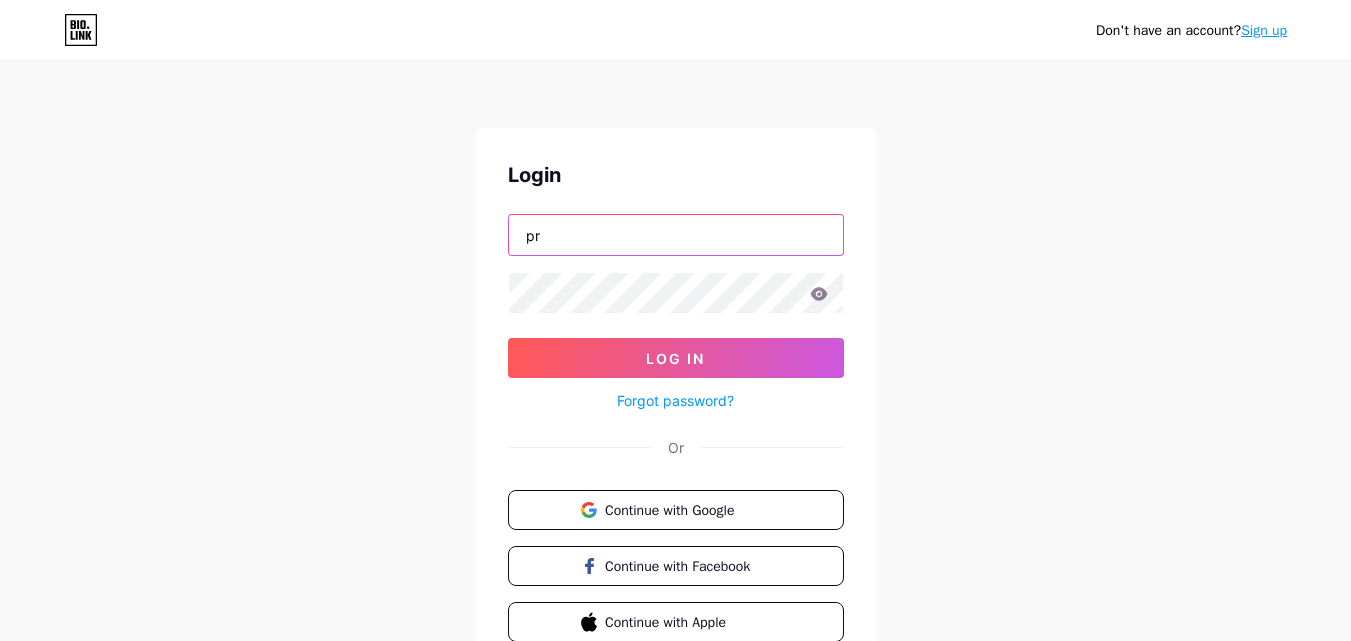 type on "p" 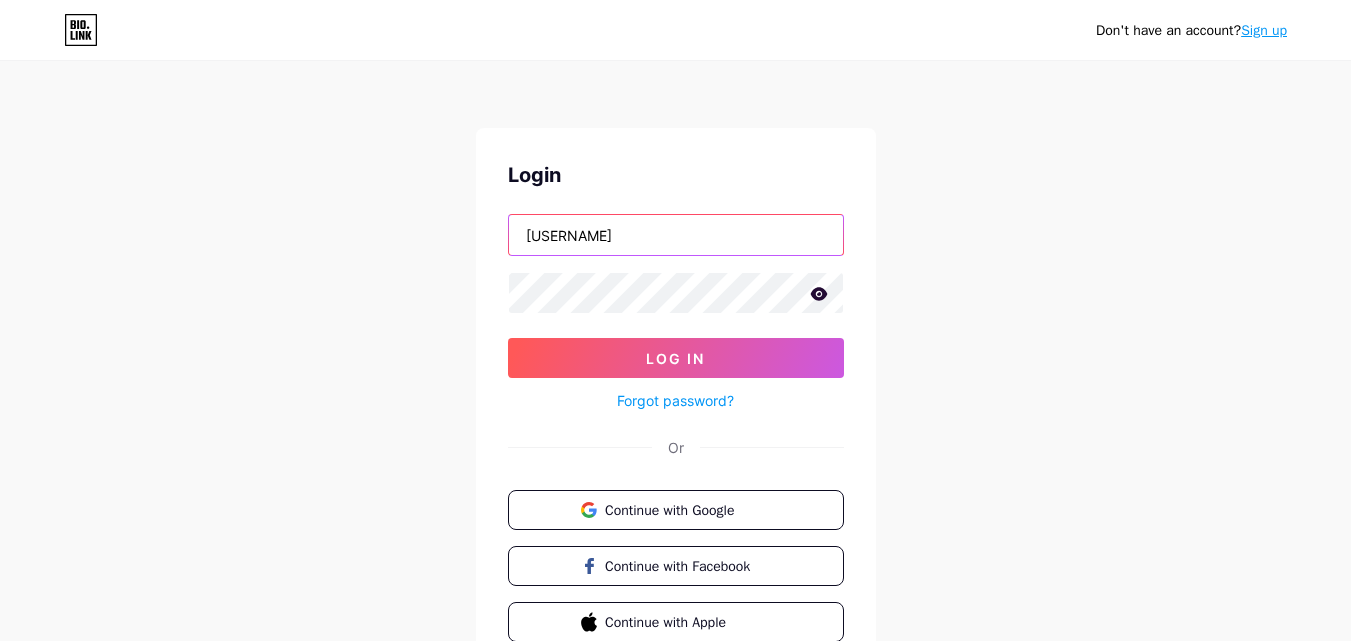 click on "[USERNAME]" at bounding box center (676, 235) 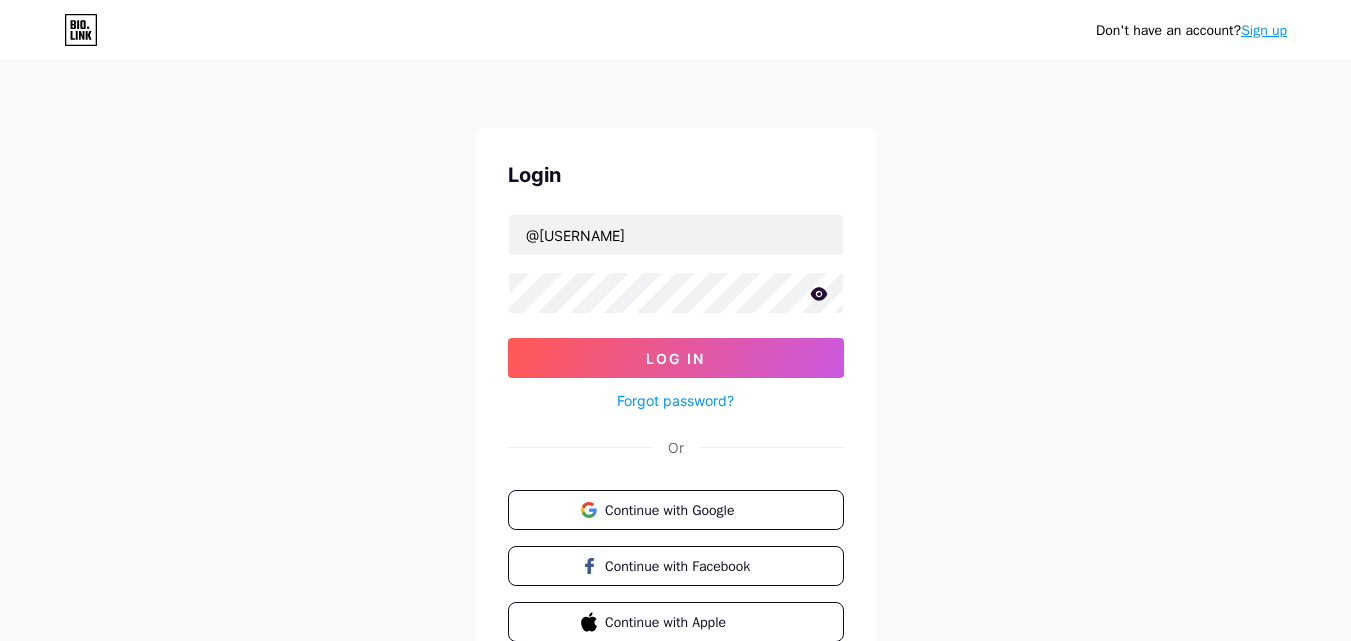 click 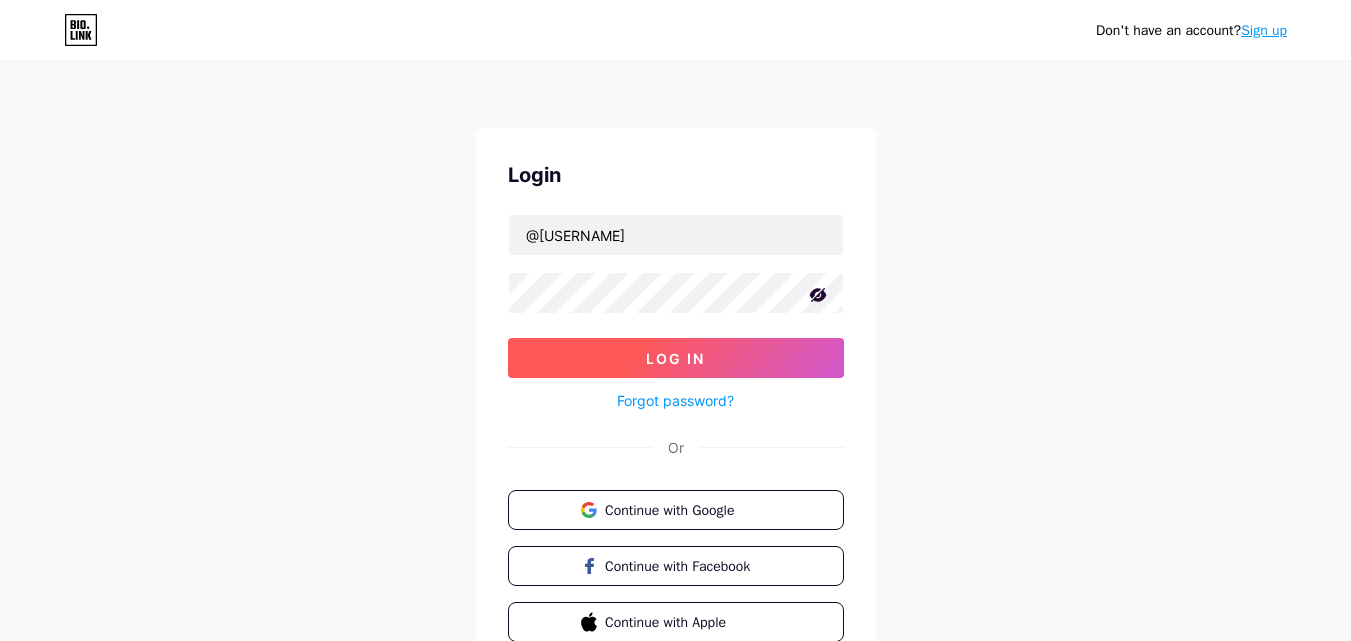 click on "Log In" at bounding box center [676, 358] 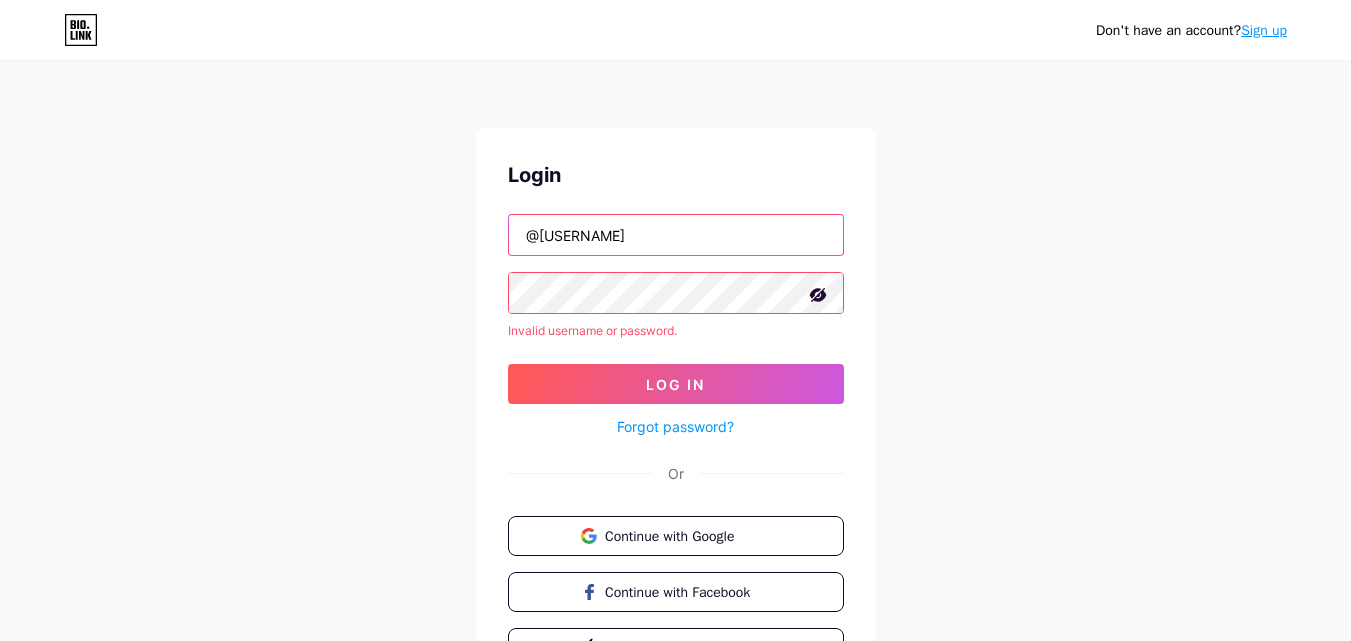 click on "@[USERNAME]" at bounding box center (676, 235) 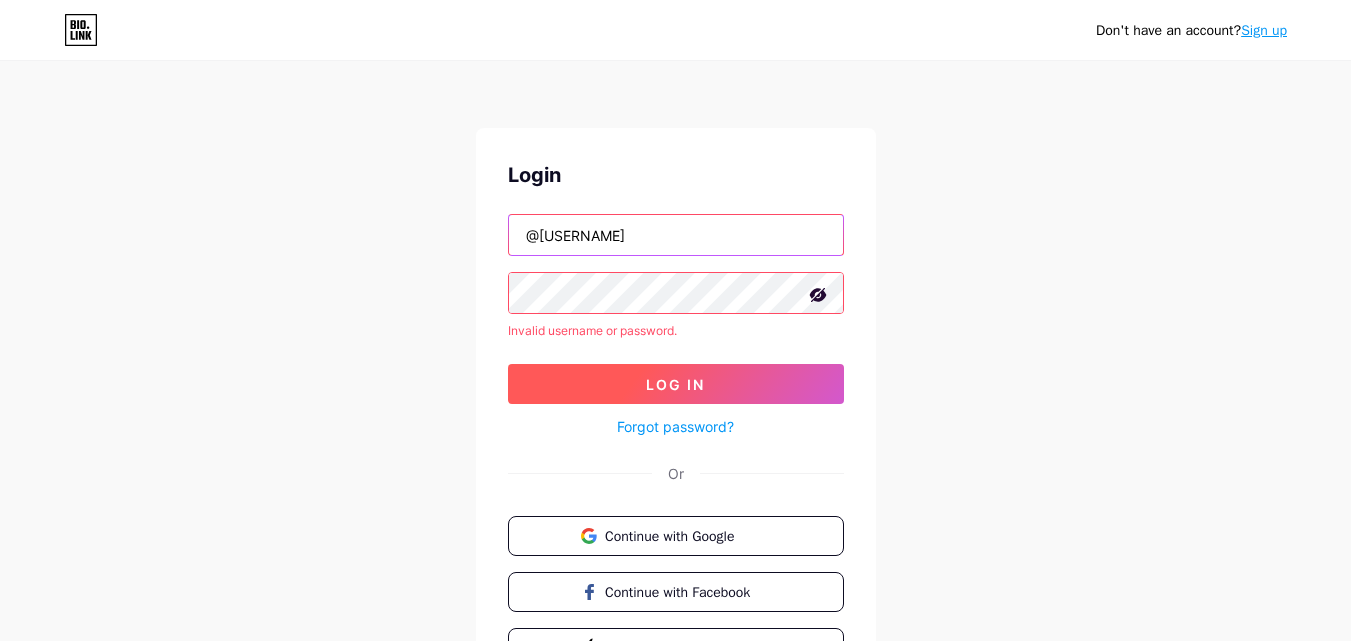 type on "@[USERNAME]" 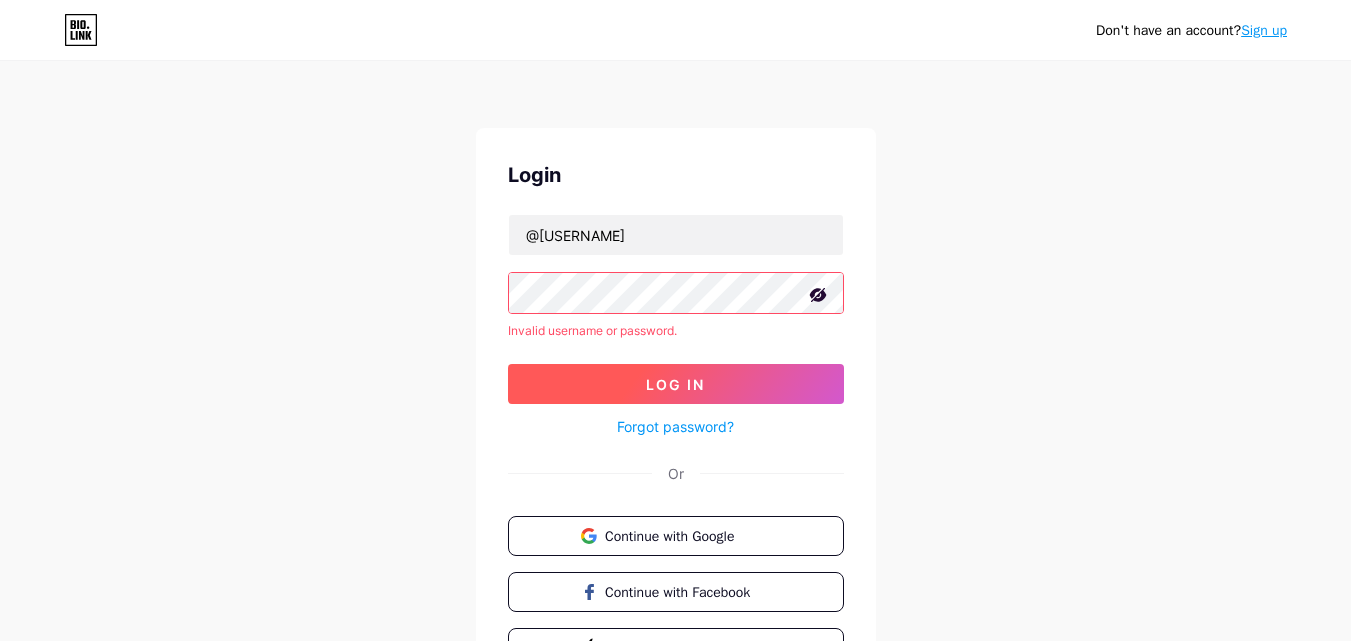 click on "Log In" at bounding box center [675, 384] 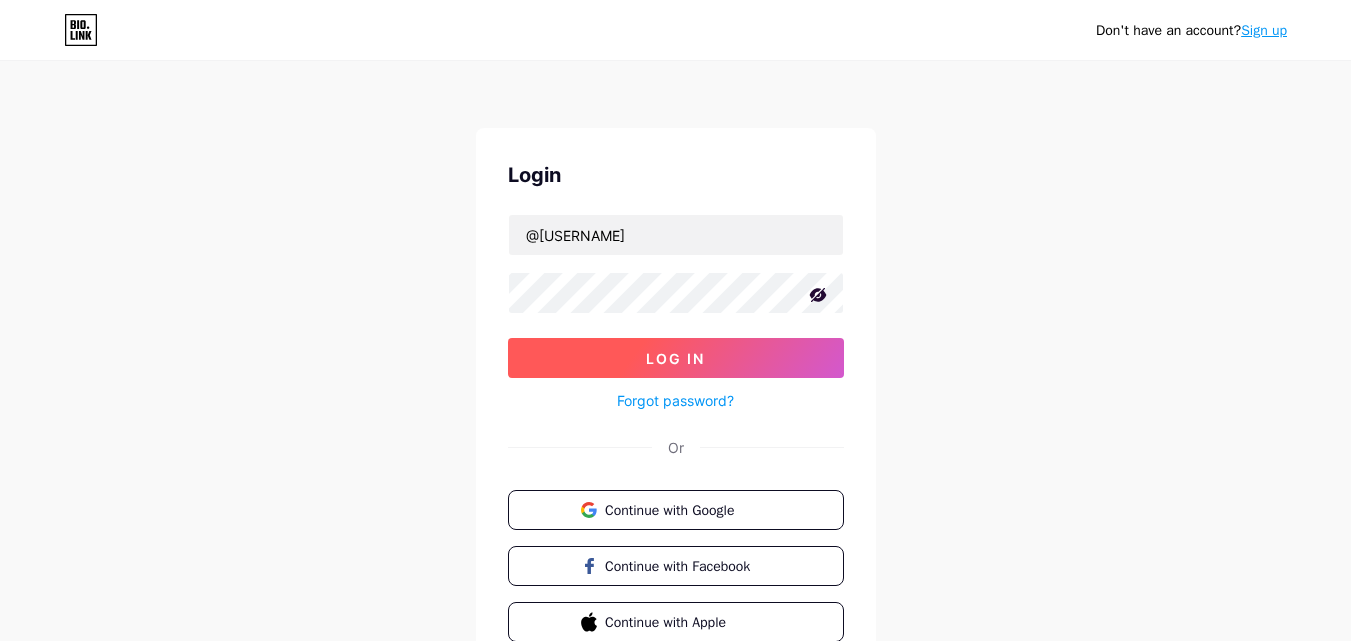 click on "Log In" at bounding box center [676, 358] 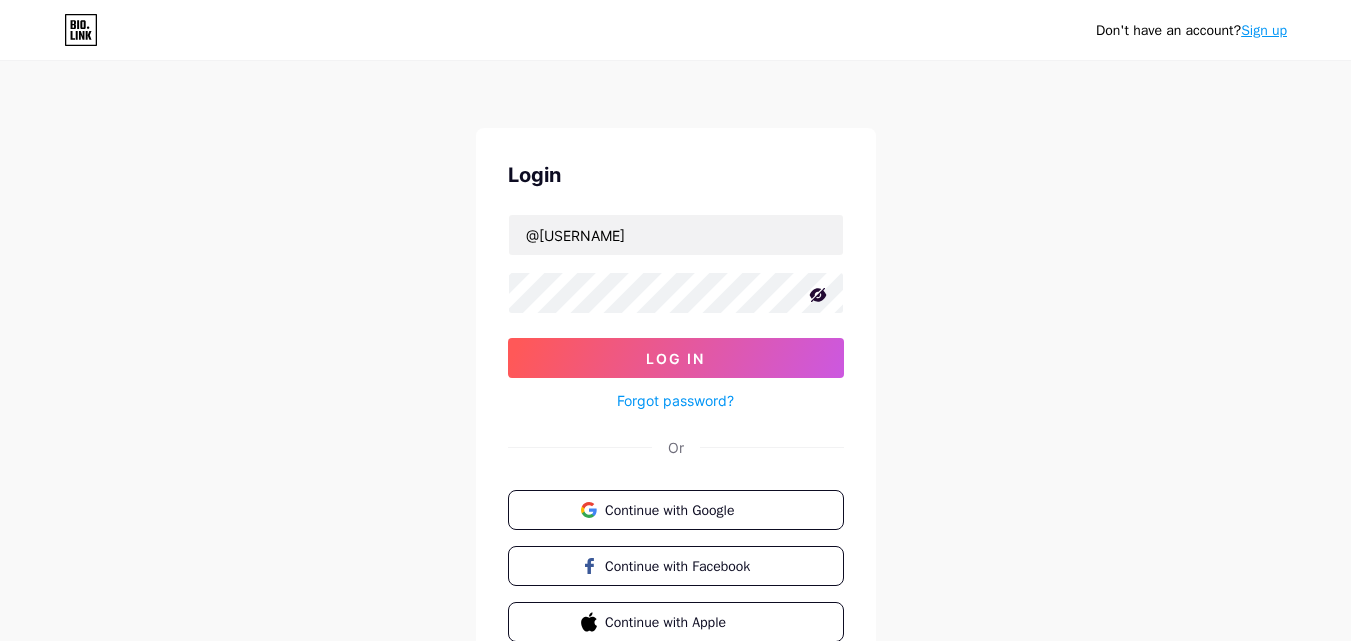 click on "Forgot password?" at bounding box center [675, 400] 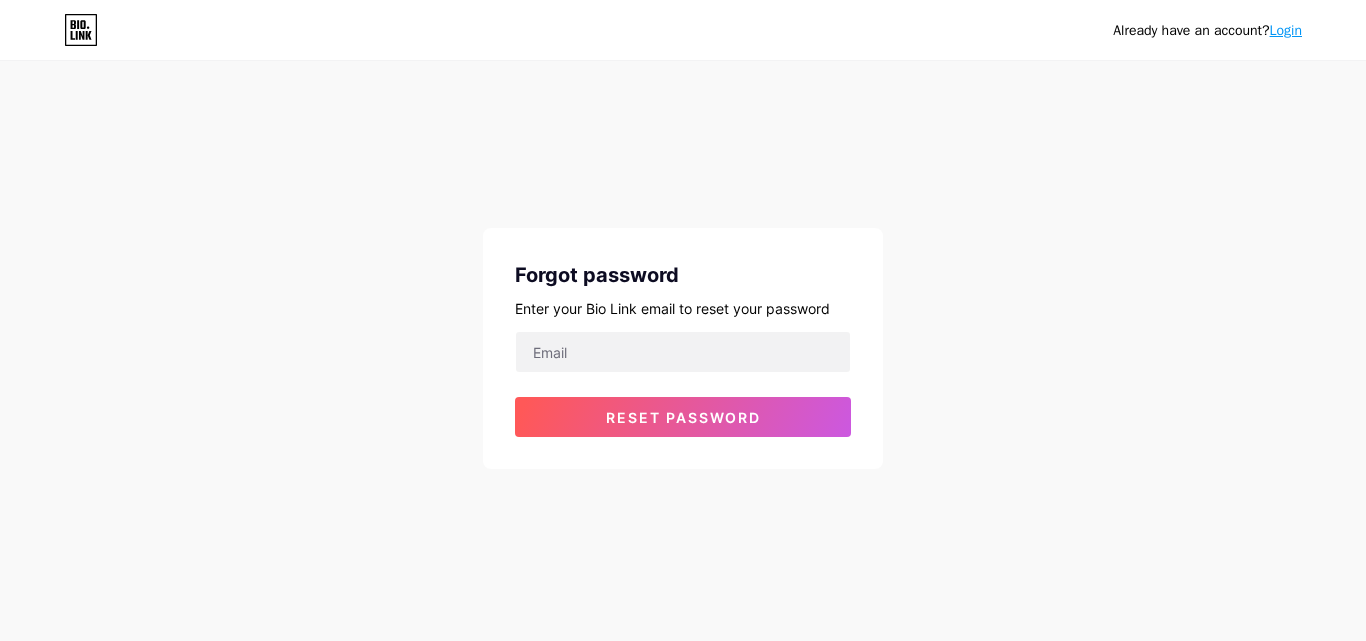 click on "Already have an account?  Login   Forgot password
Enter your Bio Link email to reset your password
Reset password" at bounding box center (683, 266) 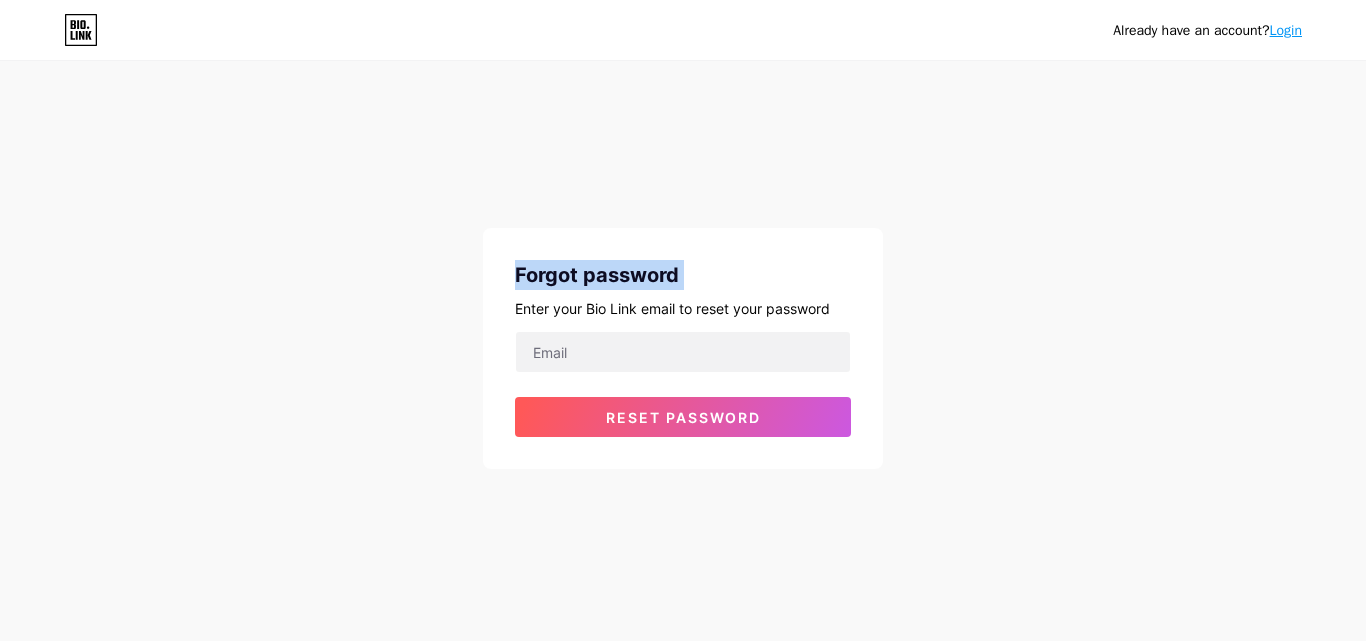 click on "Already have an account?  Login   Forgot password
Enter your Bio Link email to reset your password
Reset password" at bounding box center (683, 266) 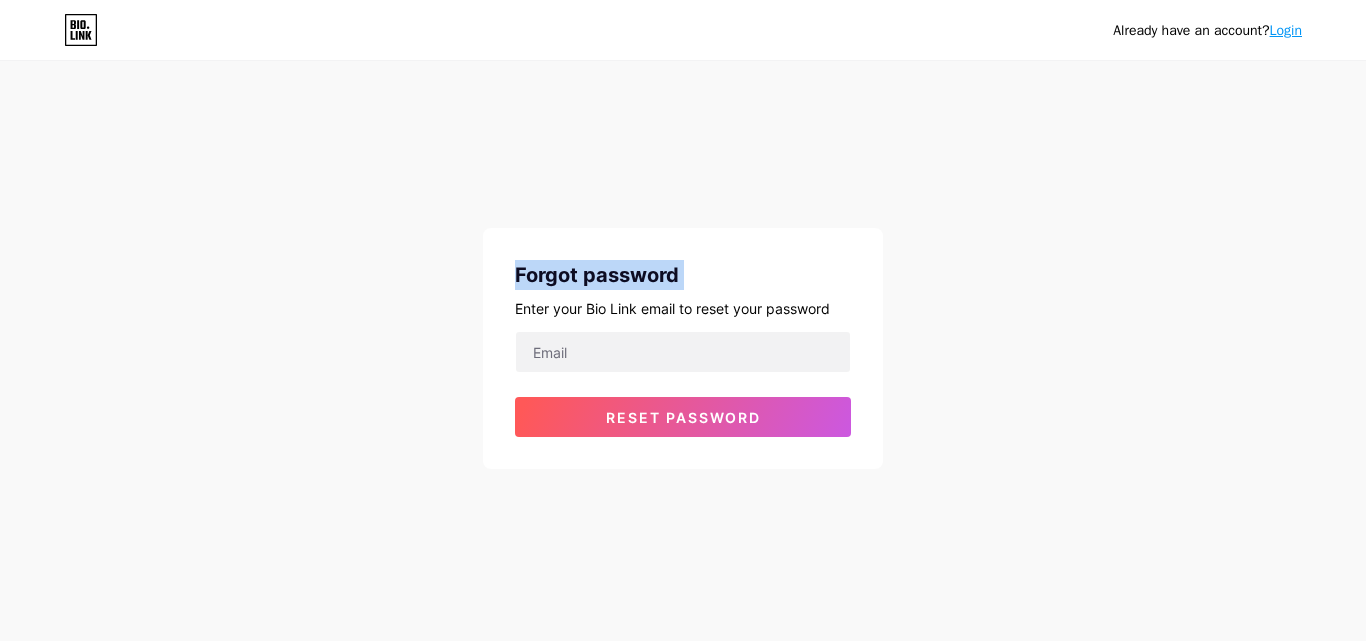click on "Login" at bounding box center [1286, 30] 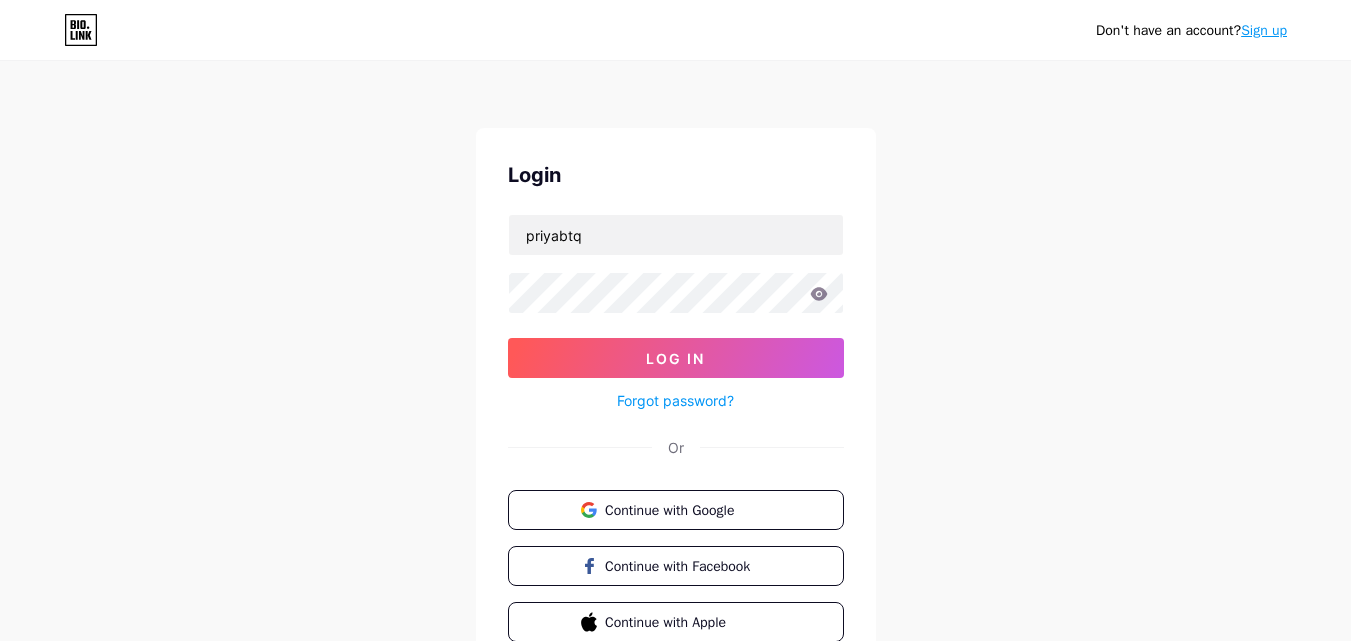 click on "Don't have an account?  Sign up" at bounding box center [675, 30] 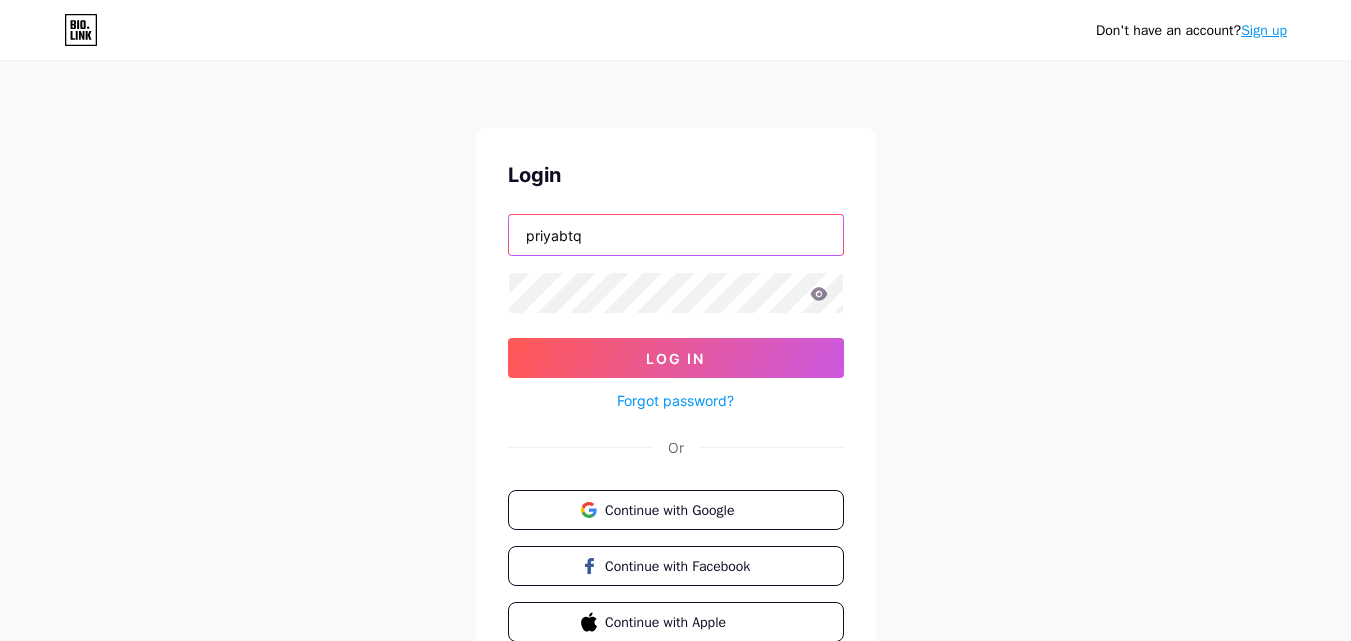 click on "priyabtq" at bounding box center [676, 235] 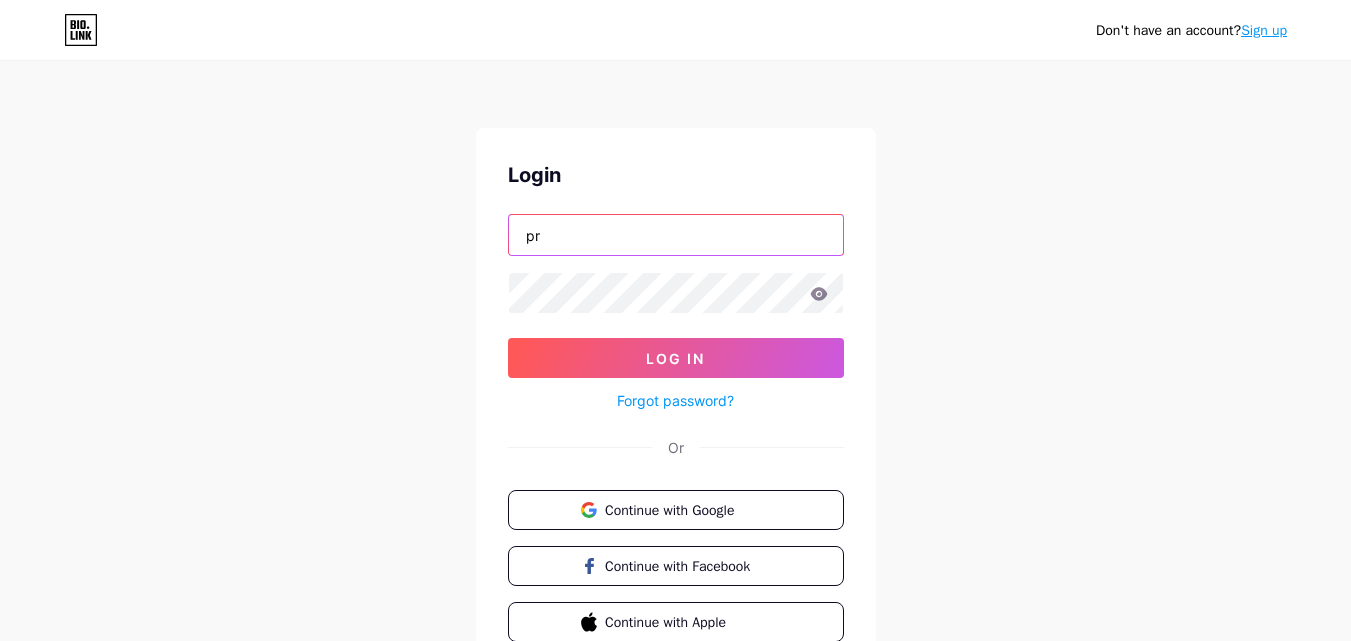 type on "p" 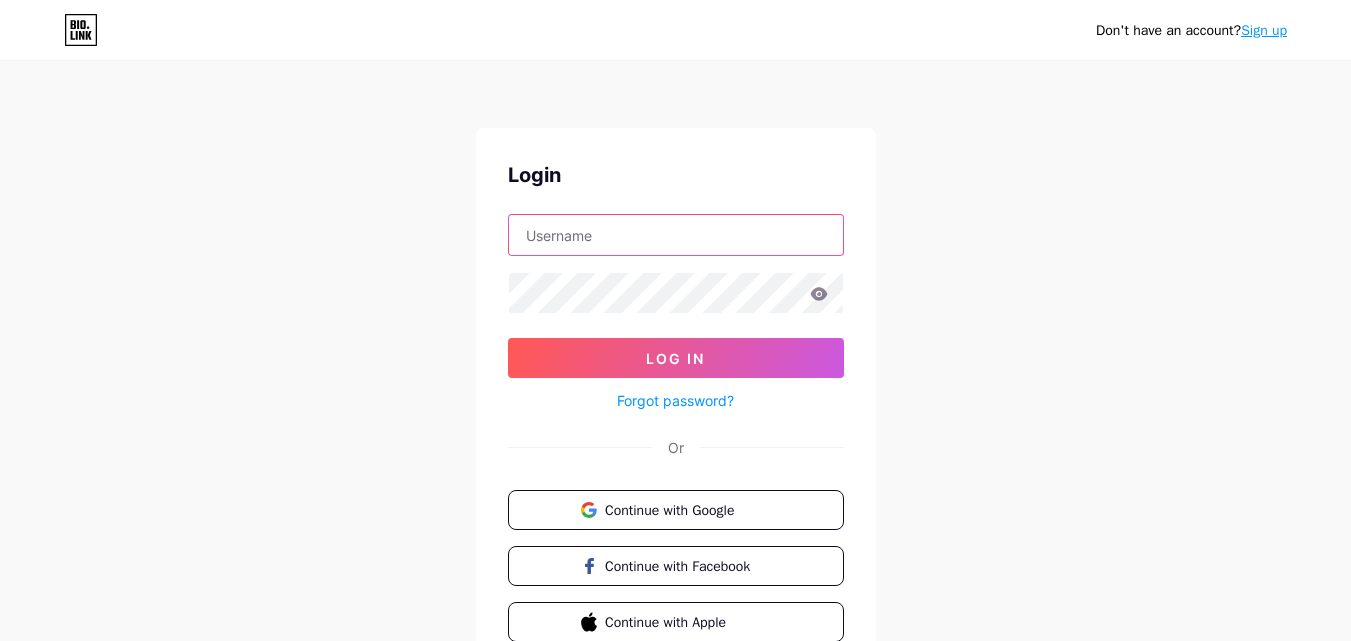 type on "L" 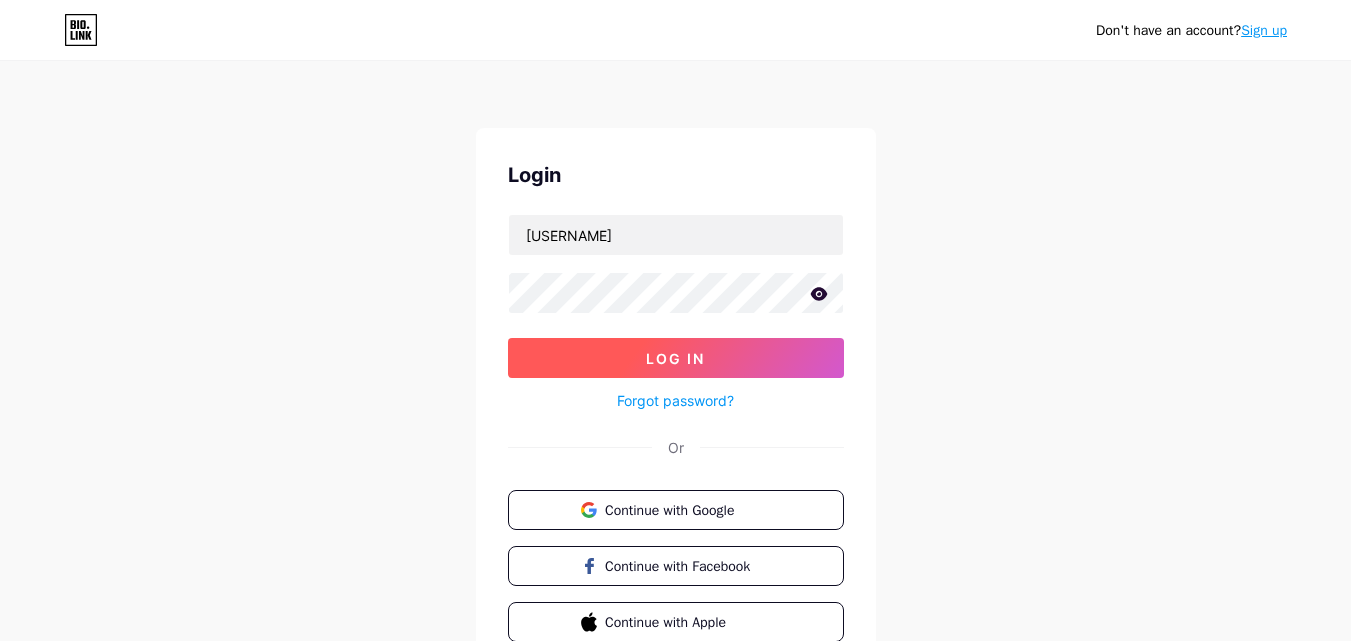 click on "Log In" at bounding box center (675, 358) 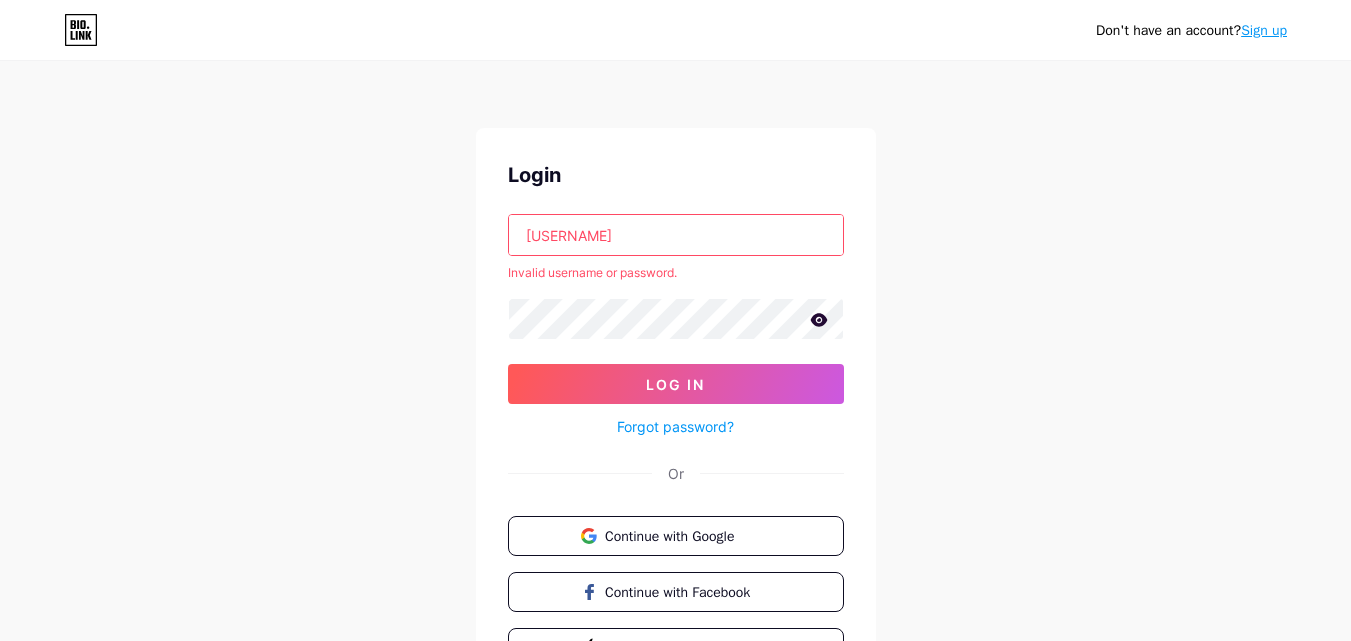 click 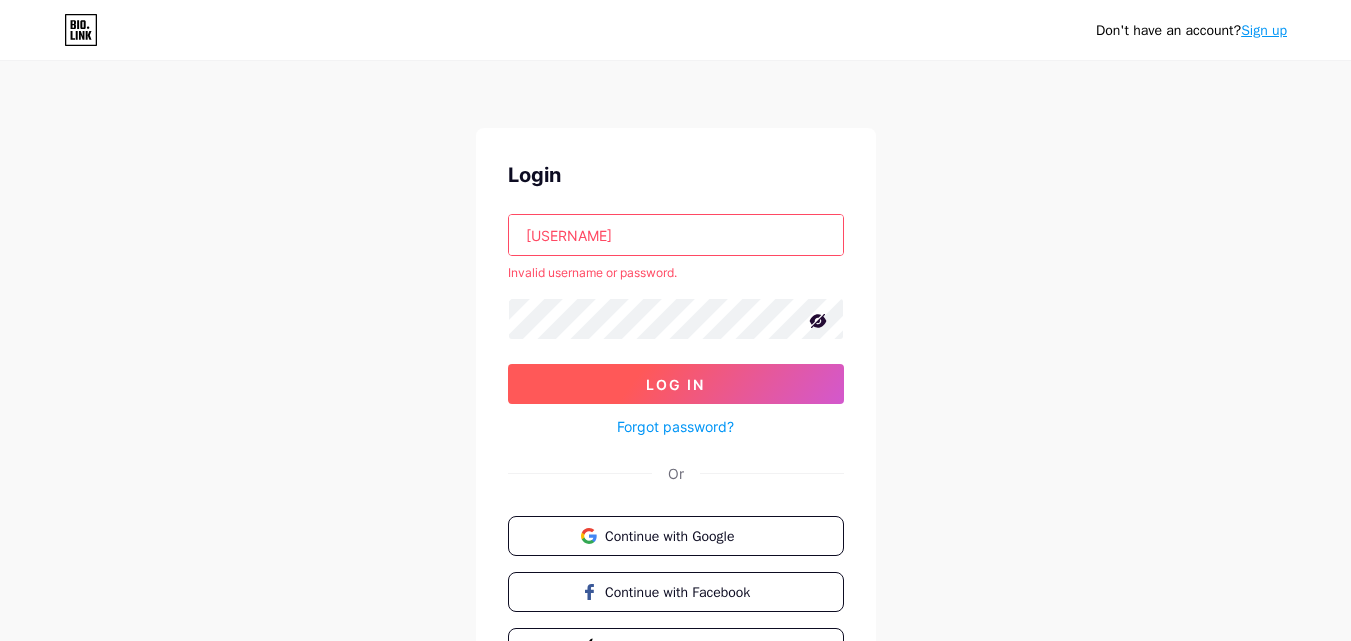 click on "Log In" at bounding box center (675, 384) 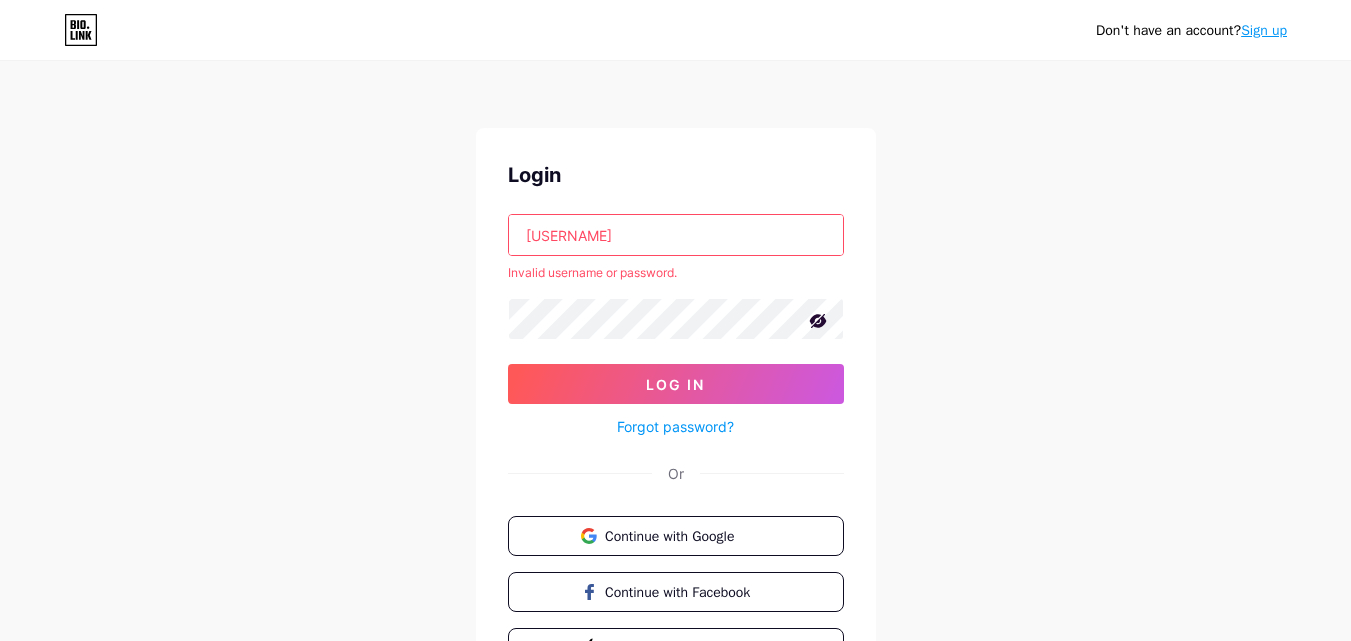 click on "[USERNAME]" at bounding box center (676, 235) 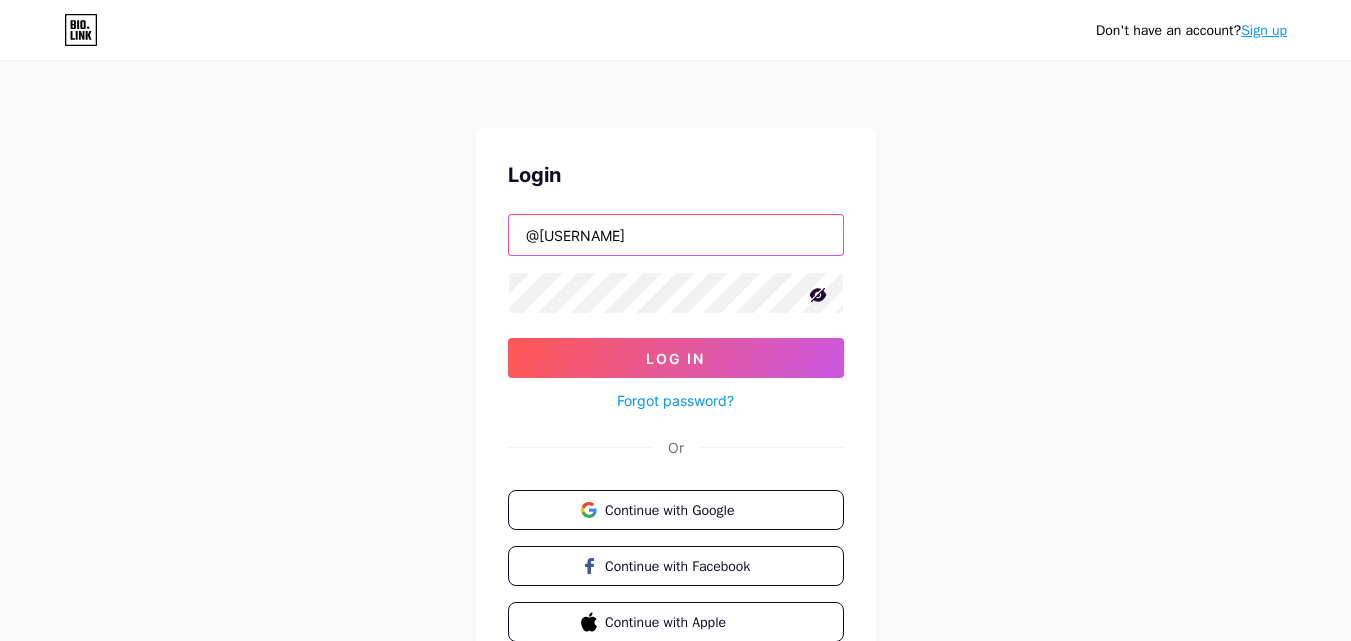 click on "@[USERNAME]" at bounding box center [676, 235] 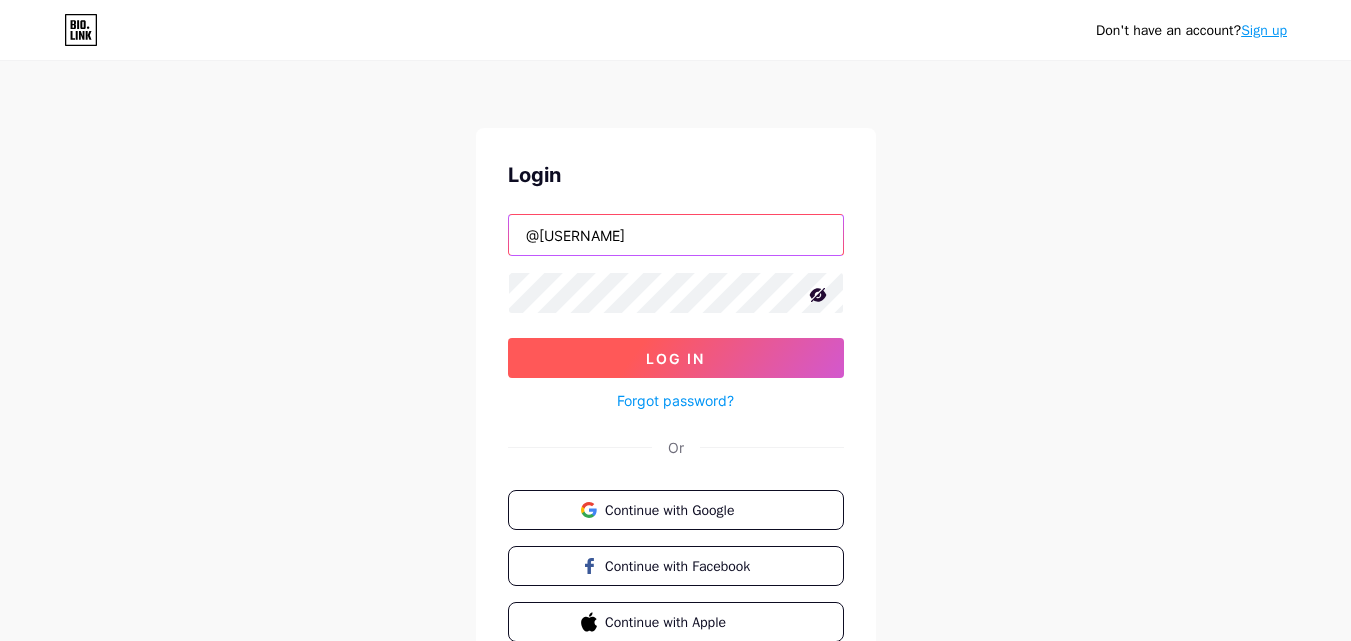 type on "@[USERNAME]" 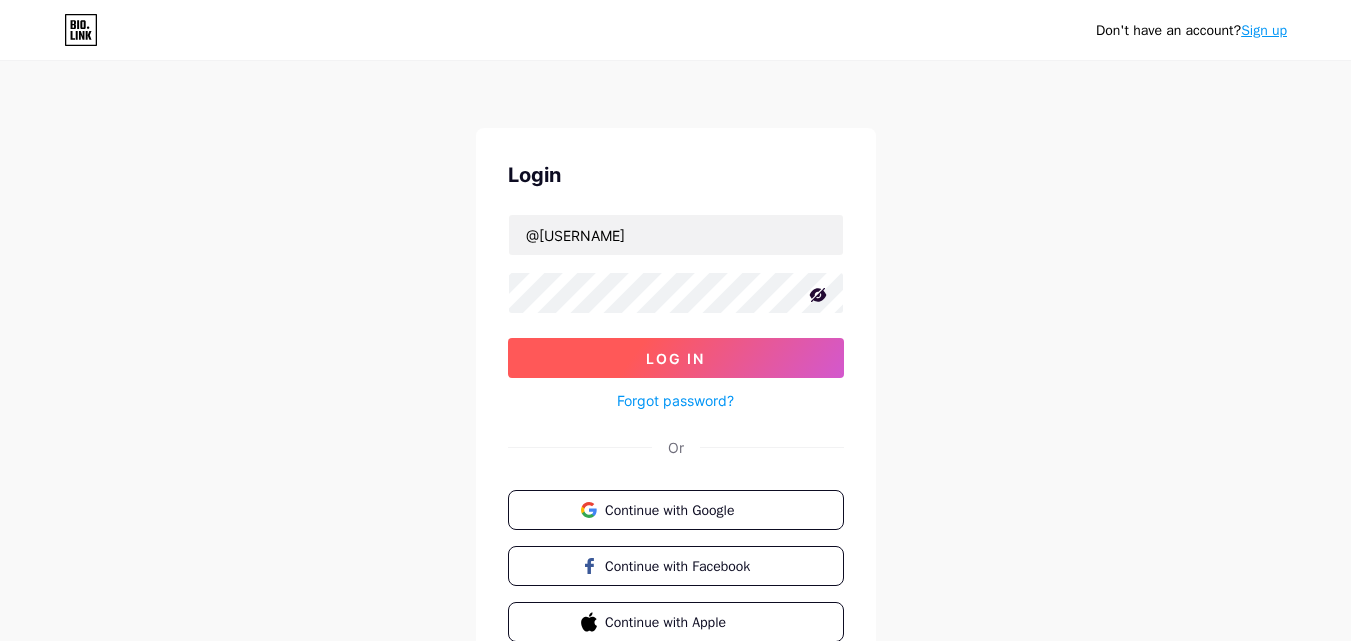 click on "Log In" at bounding box center (675, 358) 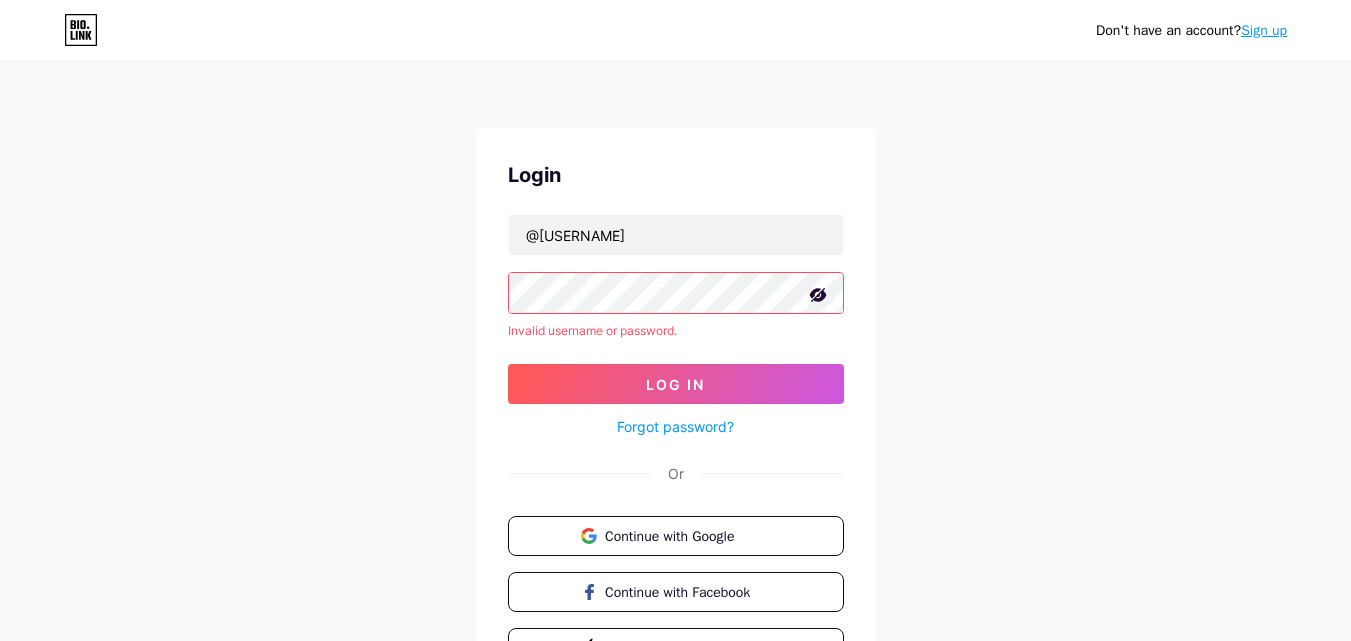 type 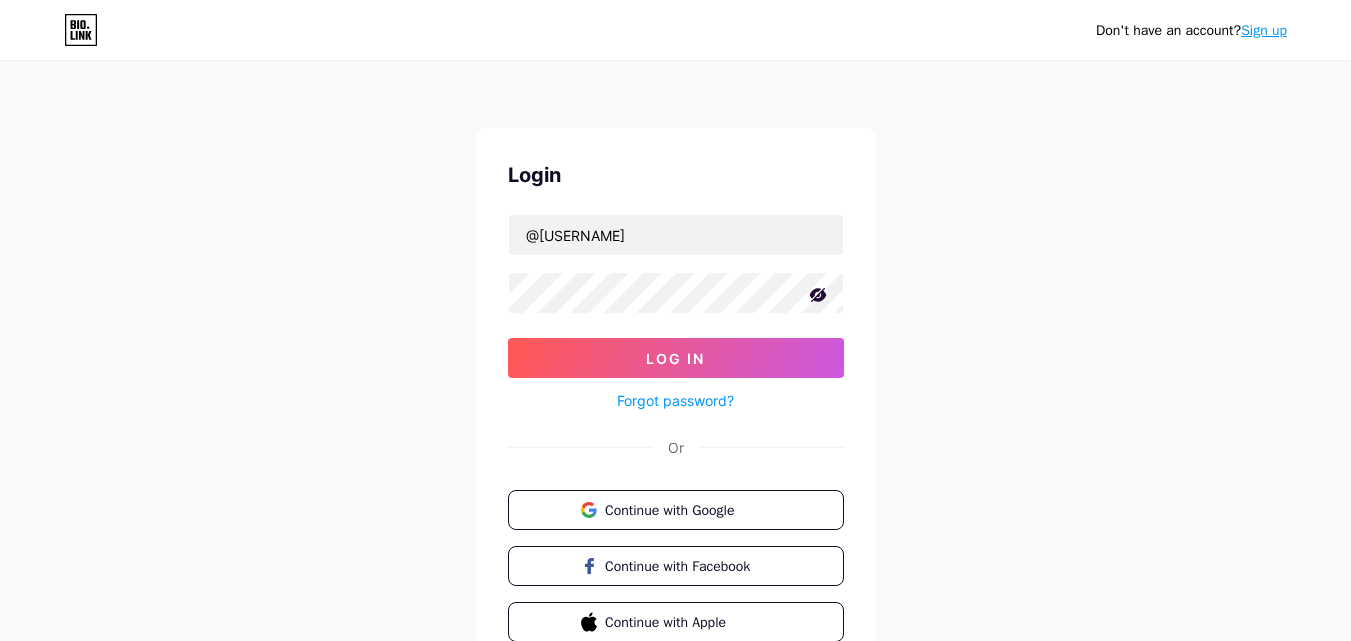 click on "Forgot password?" at bounding box center [675, 400] 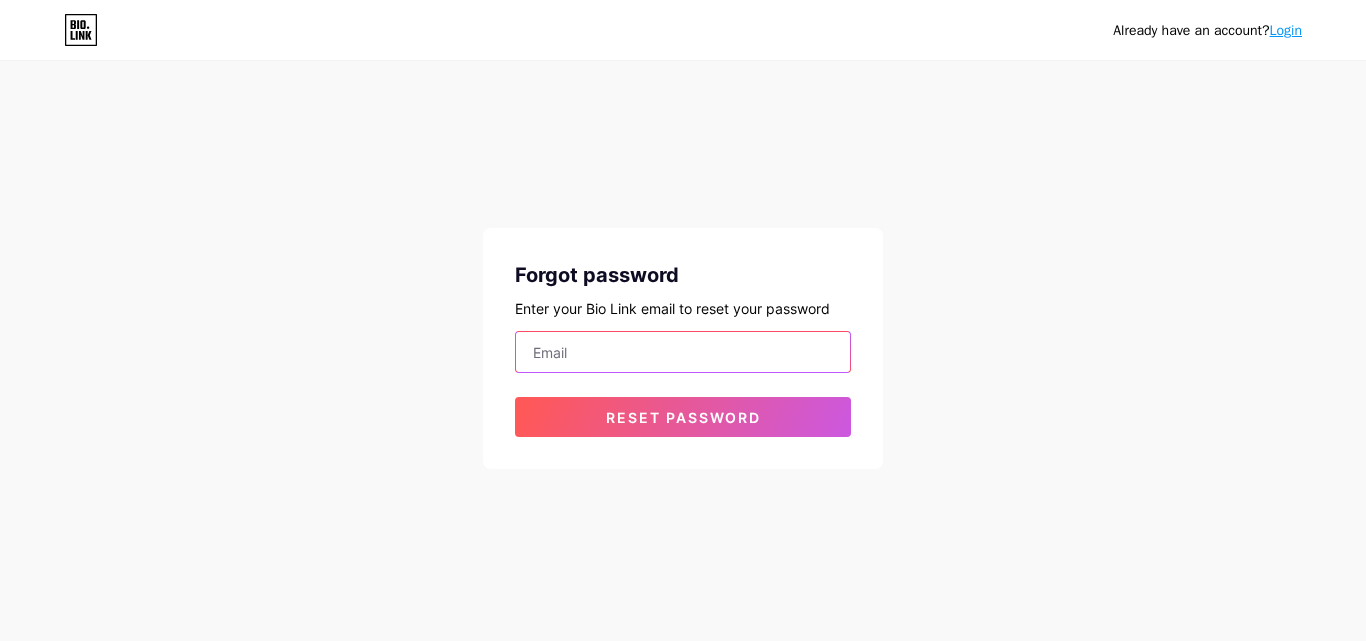 click at bounding box center [683, 352] 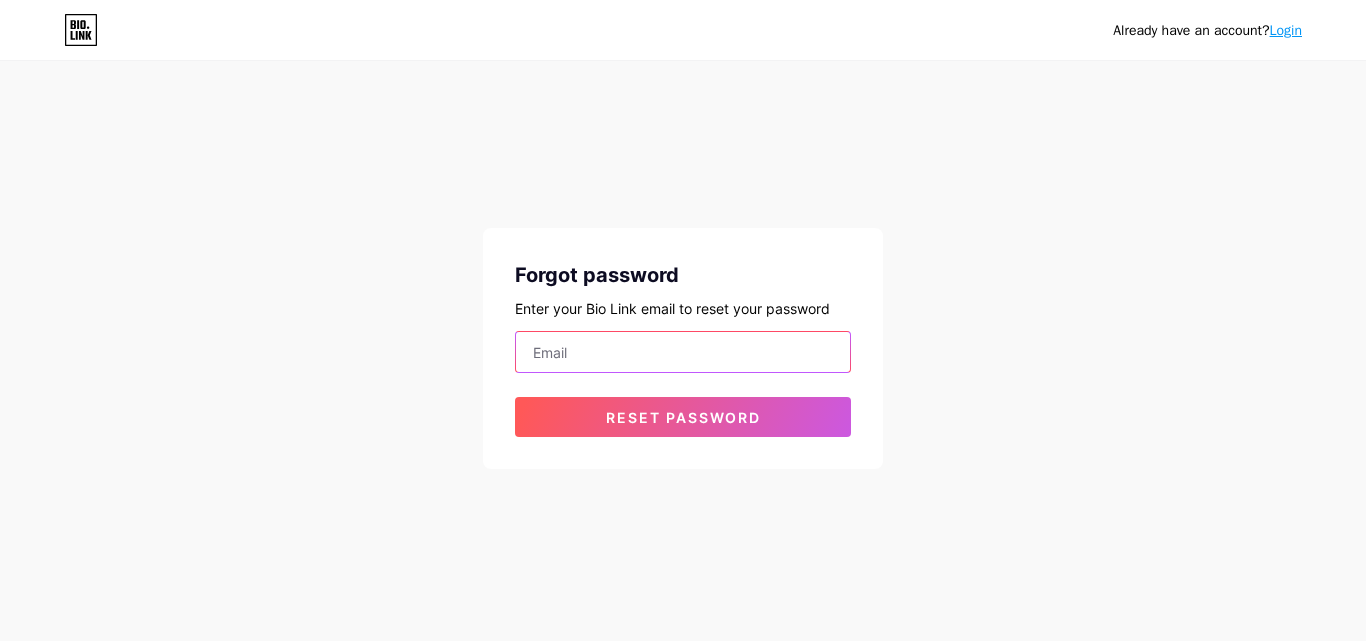 type on "S" 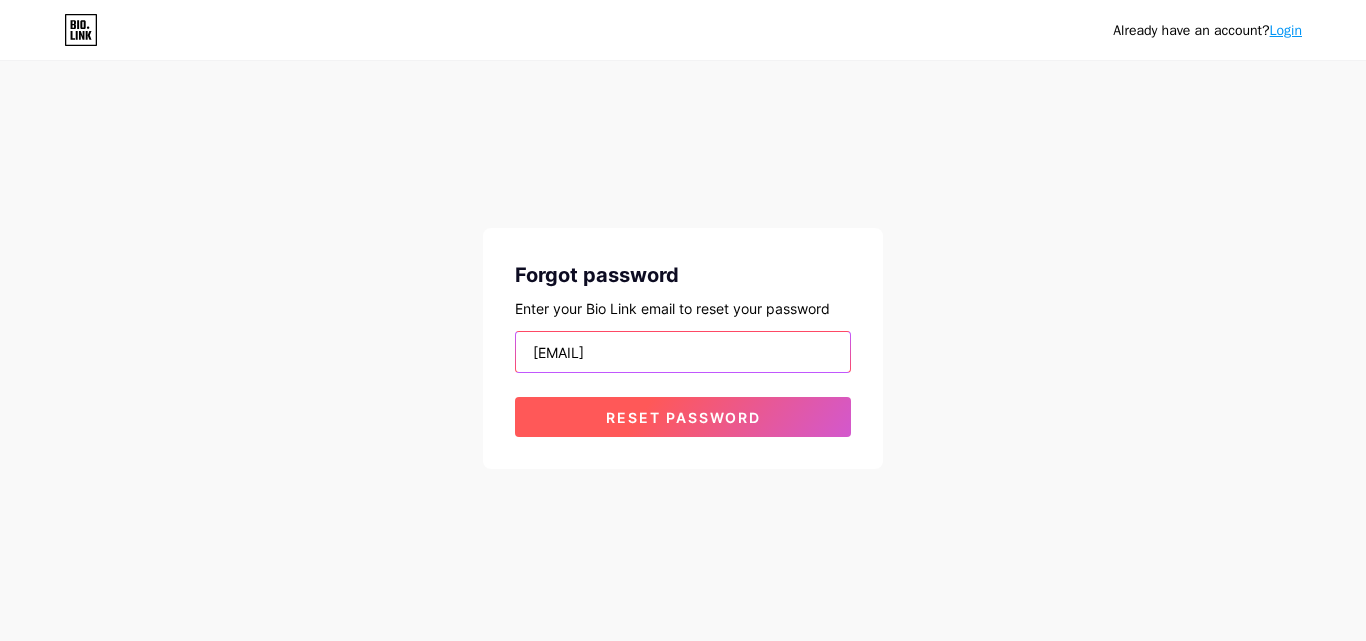 type on "[EMAIL]" 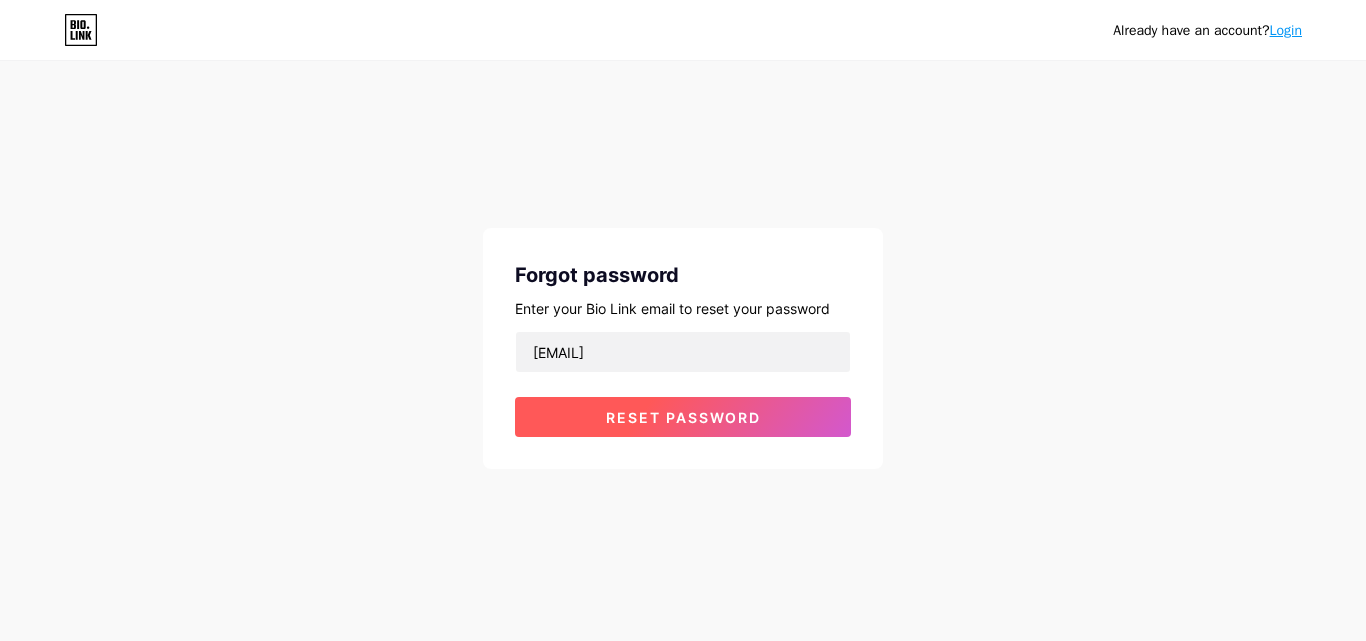 click on "Reset password" at bounding box center (683, 417) 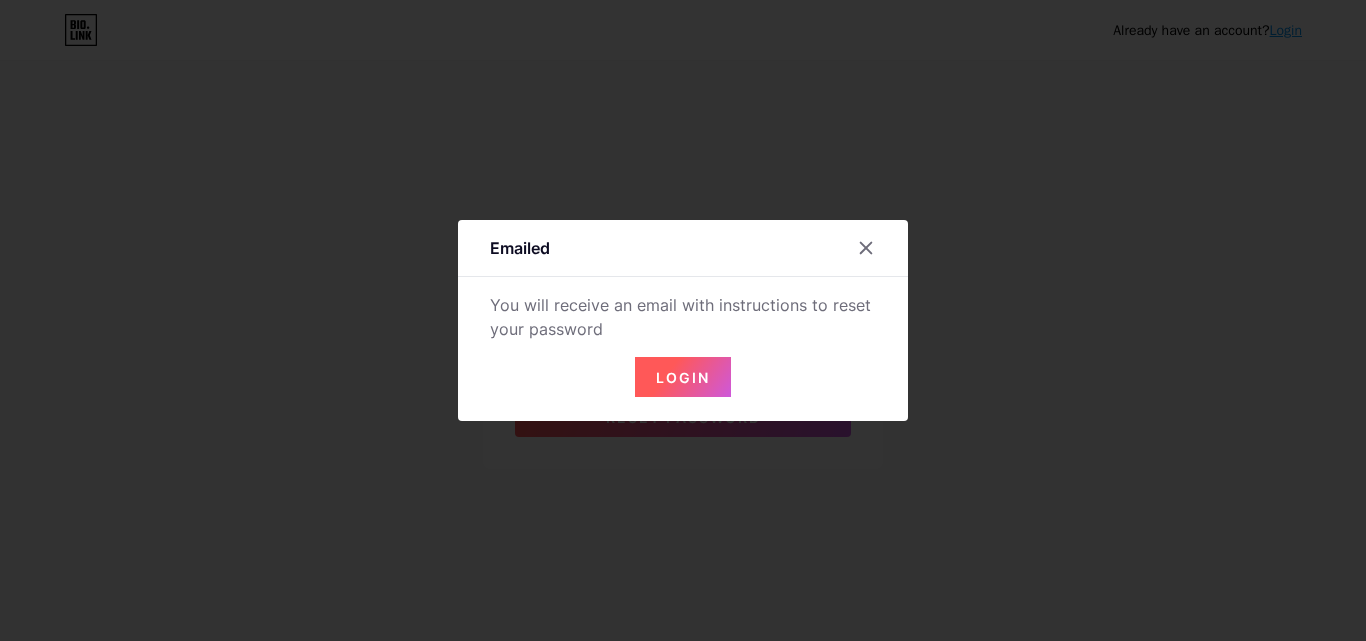 click on "Login" at bounding box center (683, 377) 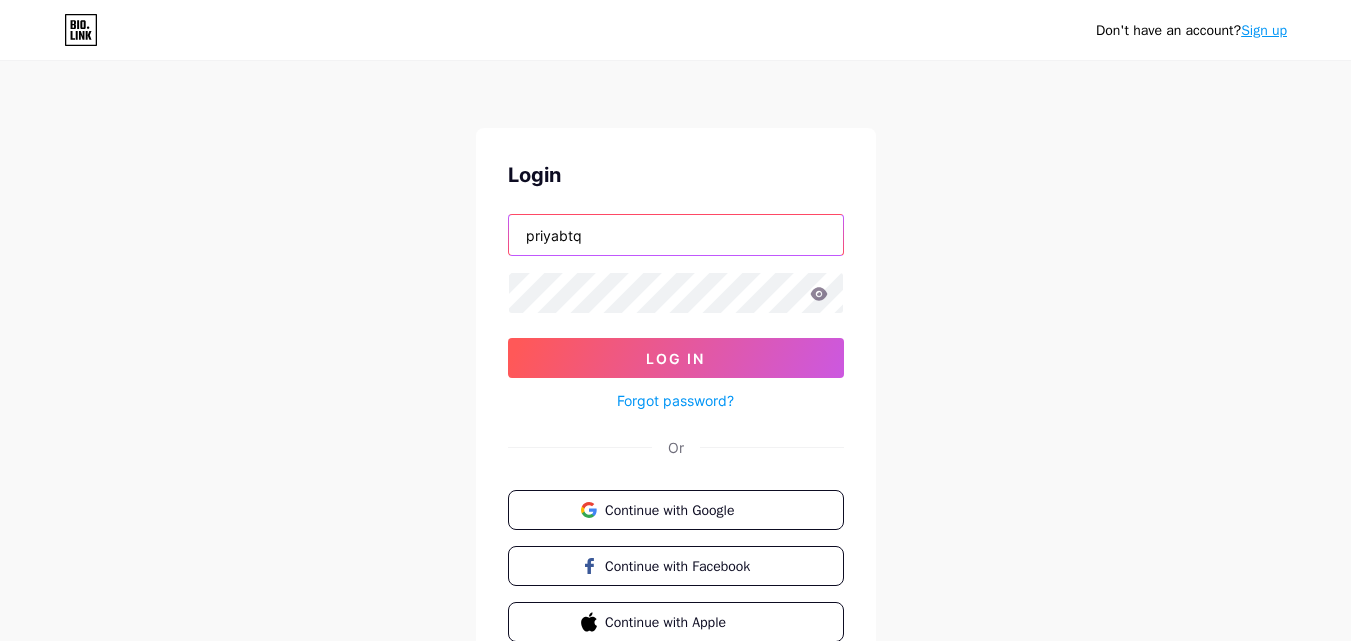 click on "priyabtq" at bounding box center (676, 235) 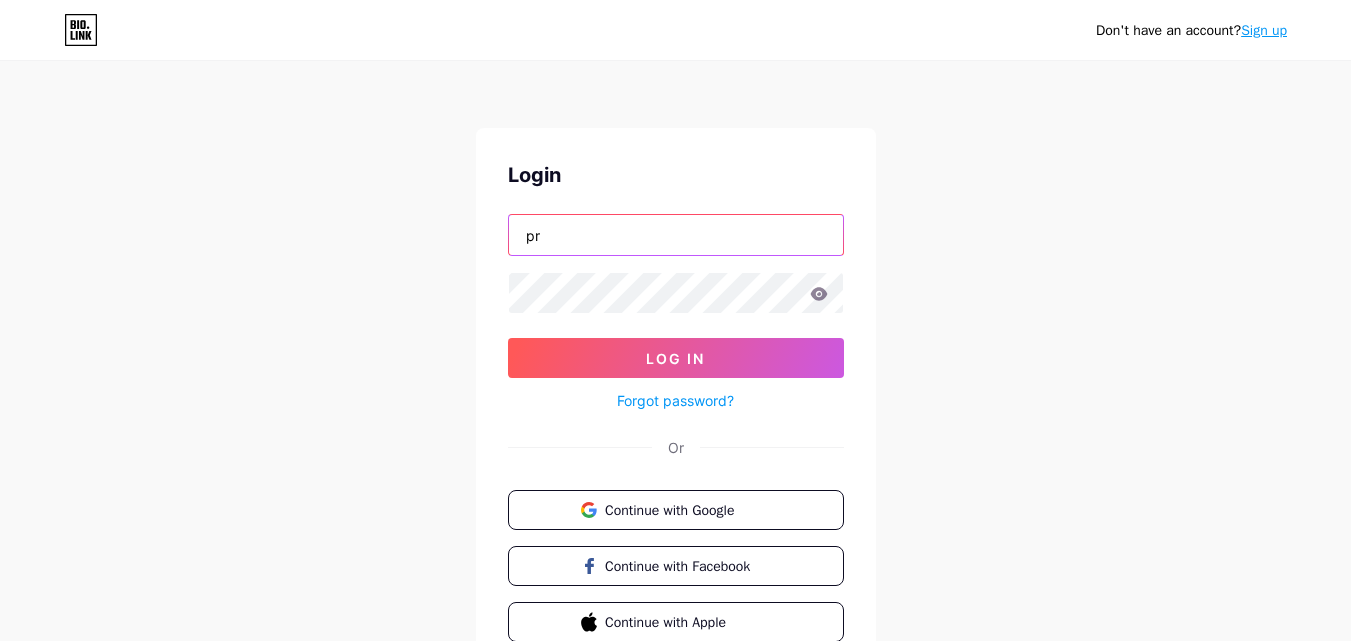 type on "p" 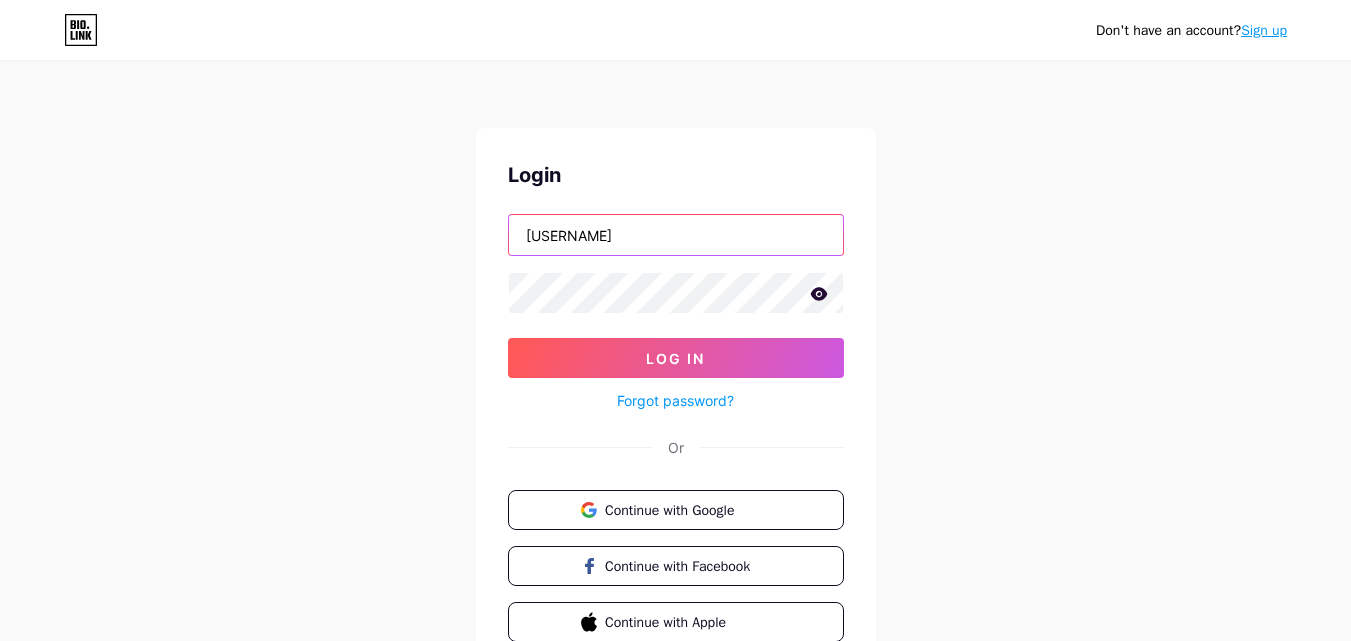 type on "[USERNAME]" 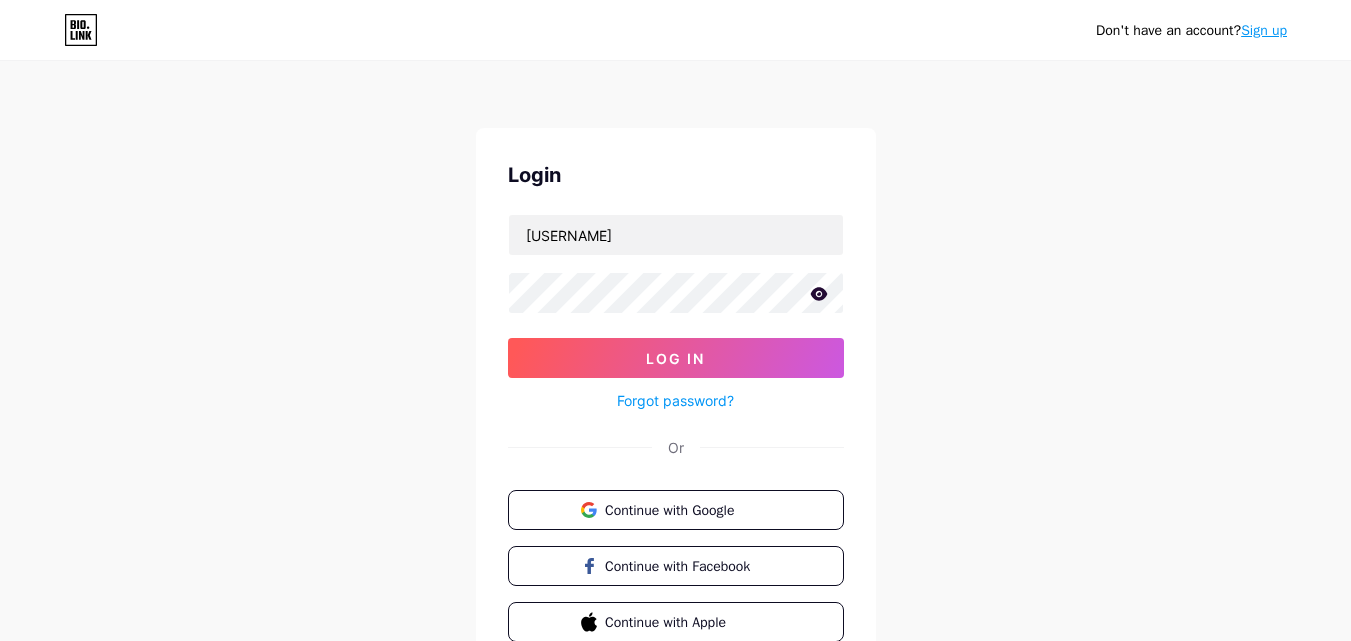 click 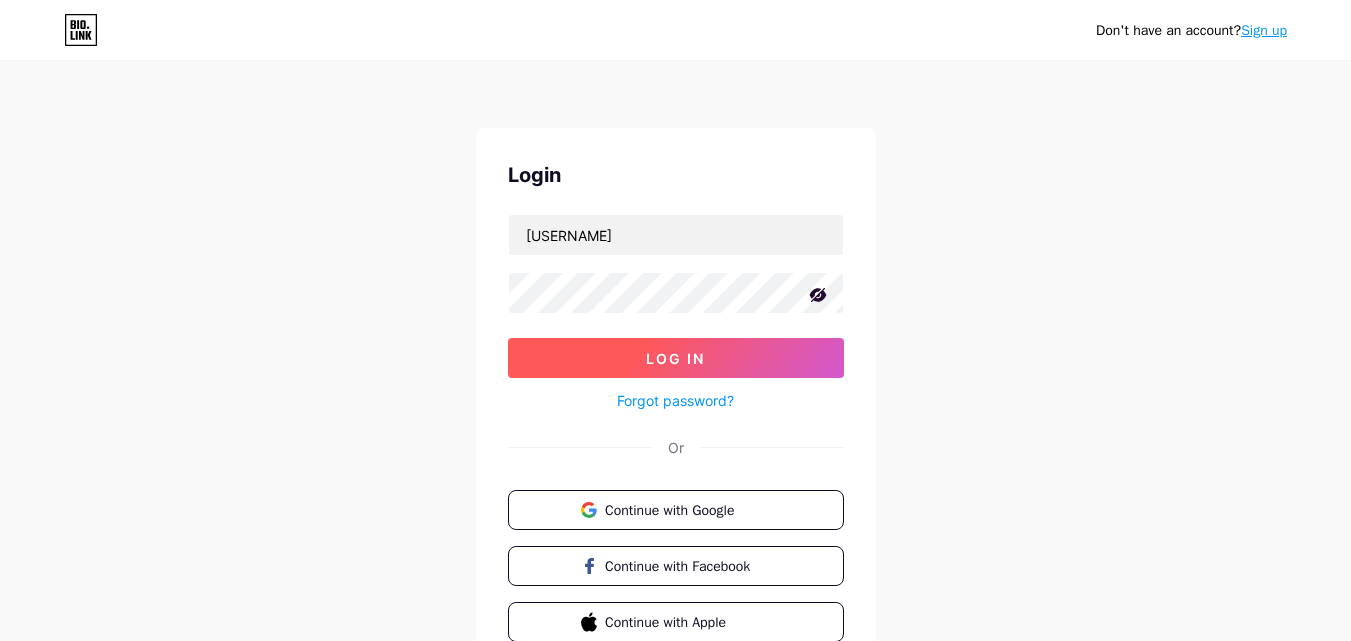 click on "Log In" at bounding box center (675, 358) 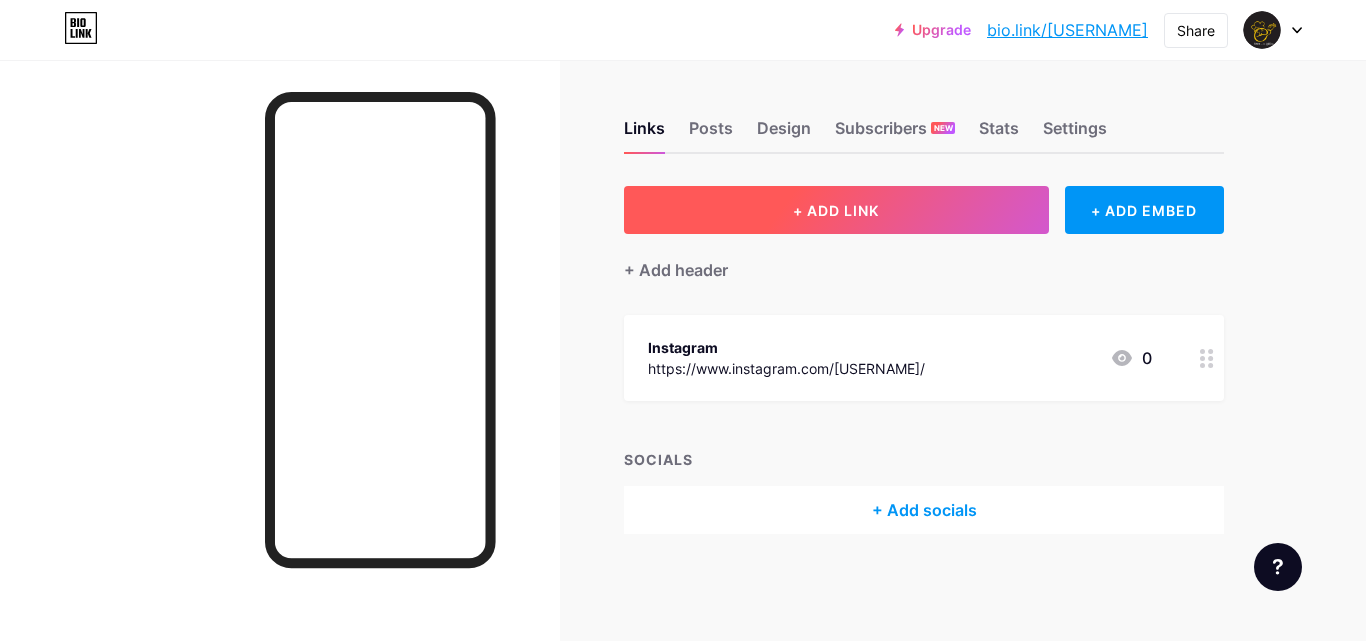 click on "+ ADD LINK" at bounding box center [836, 210] 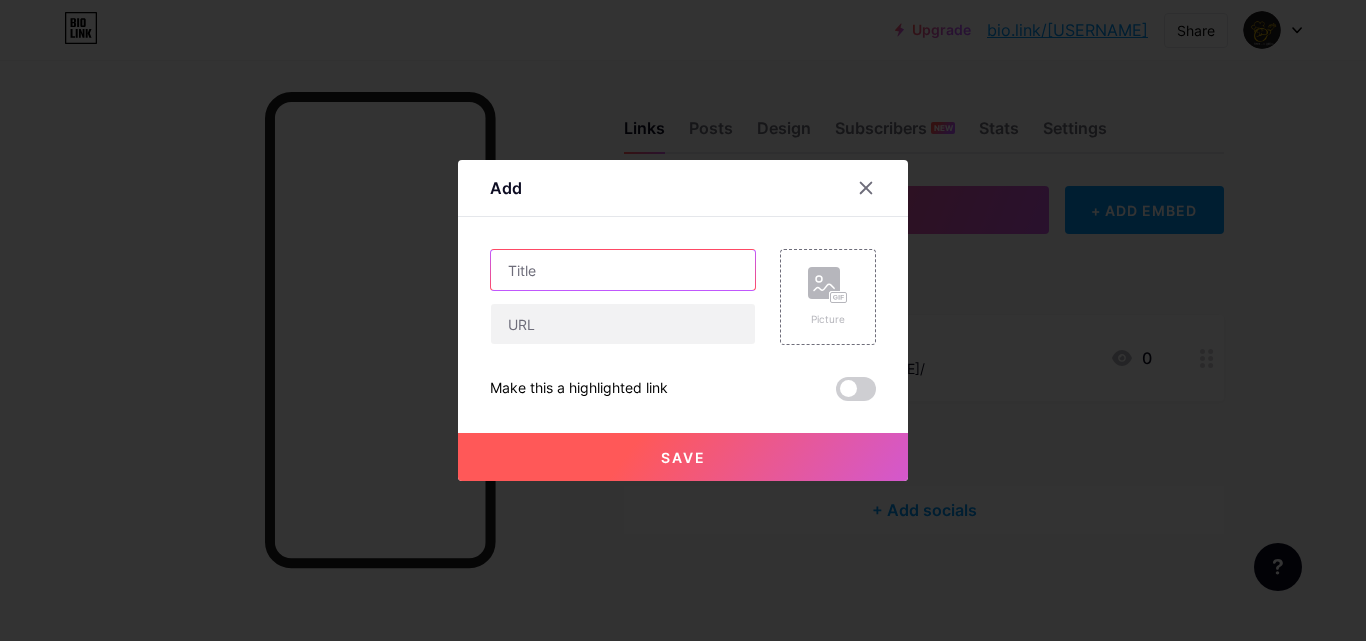 click at bounding box center [623, 270] 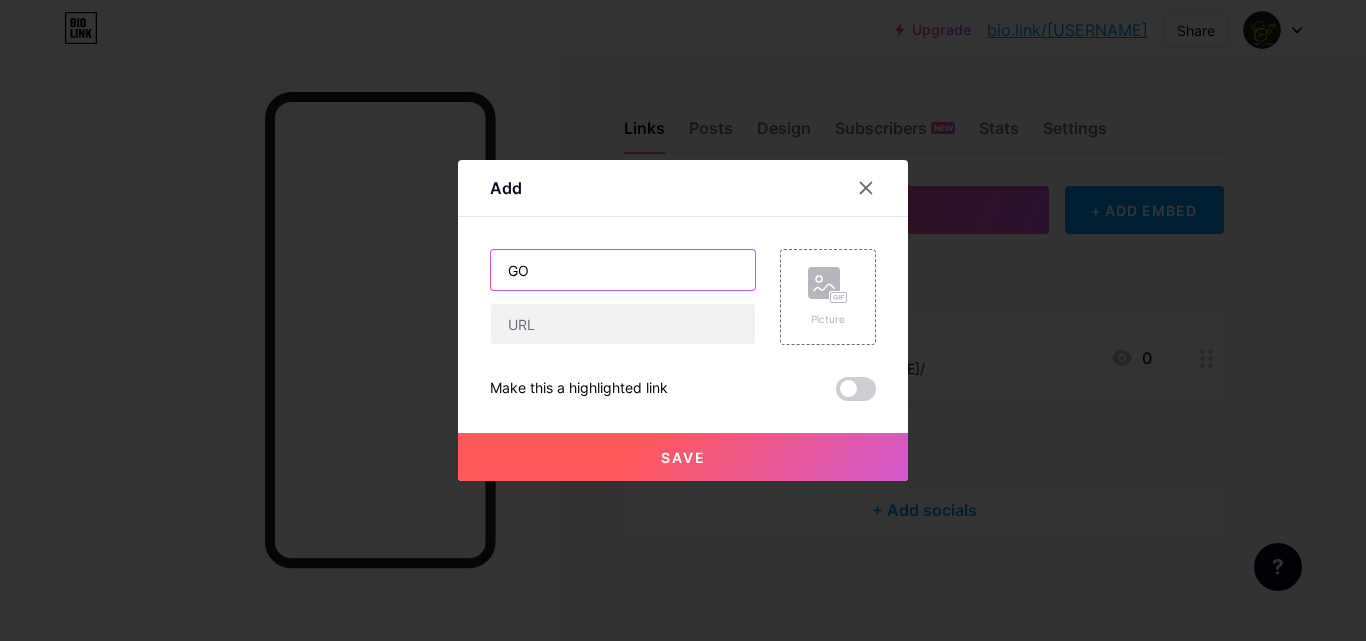 type on "G" 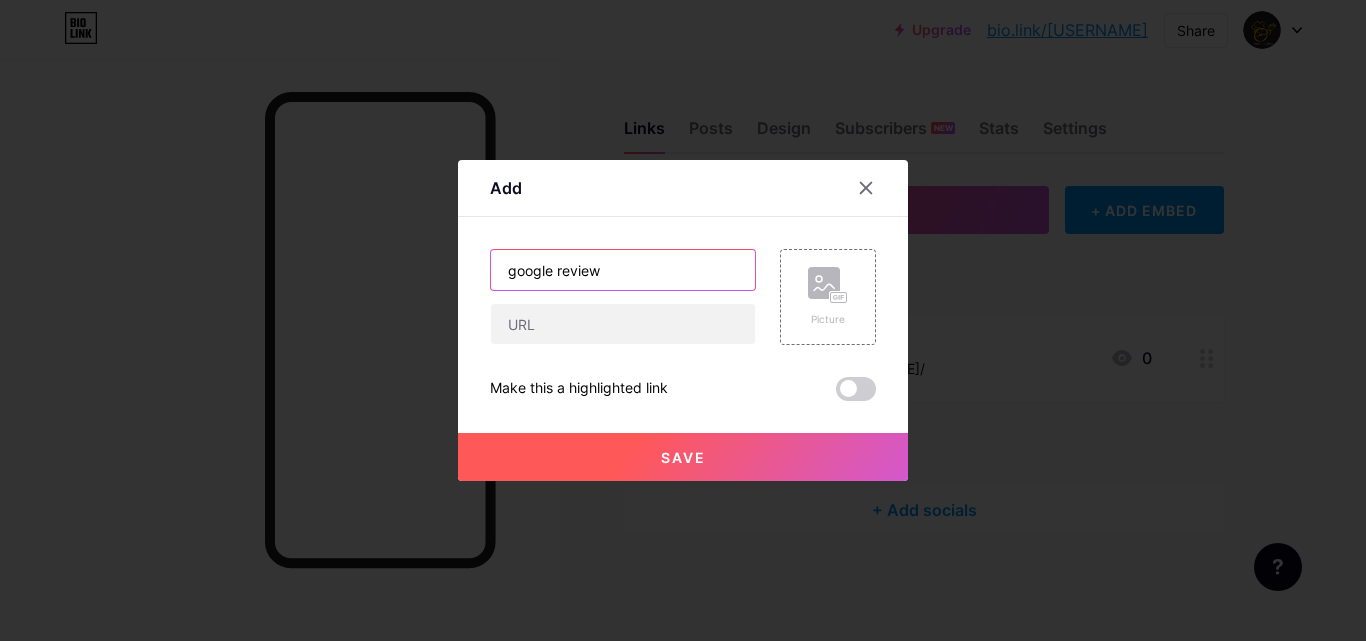 type on "google review" 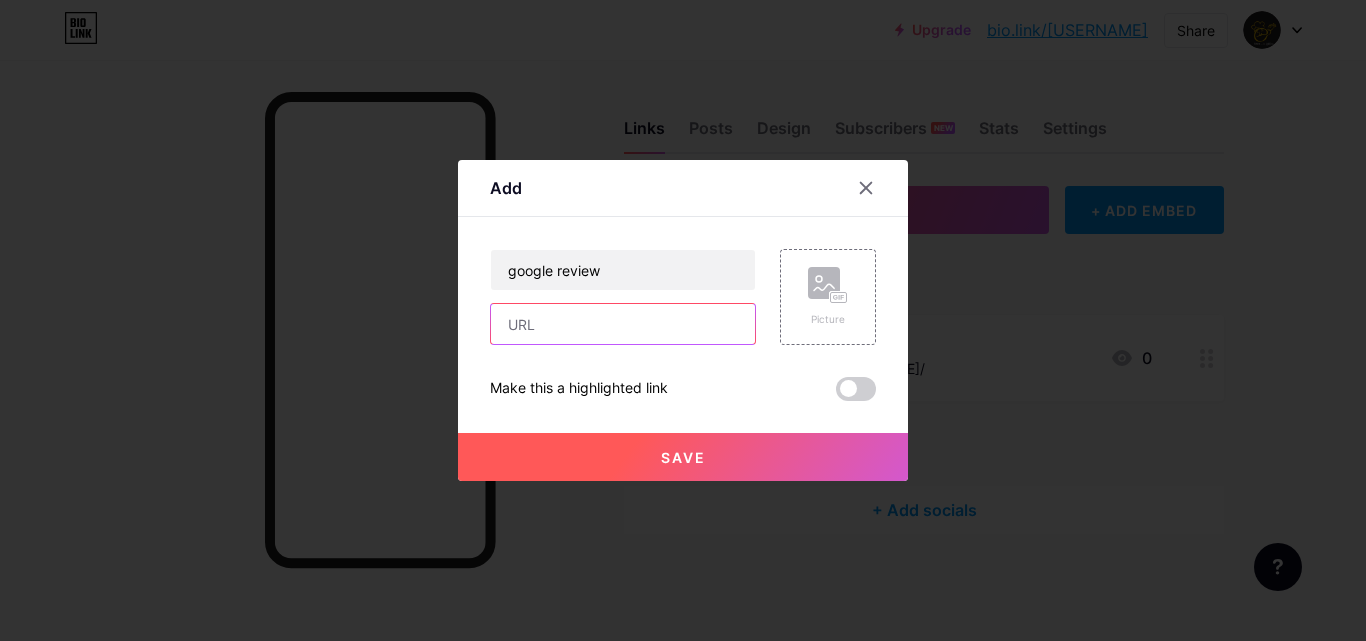 click at bounding box center [623, 324] 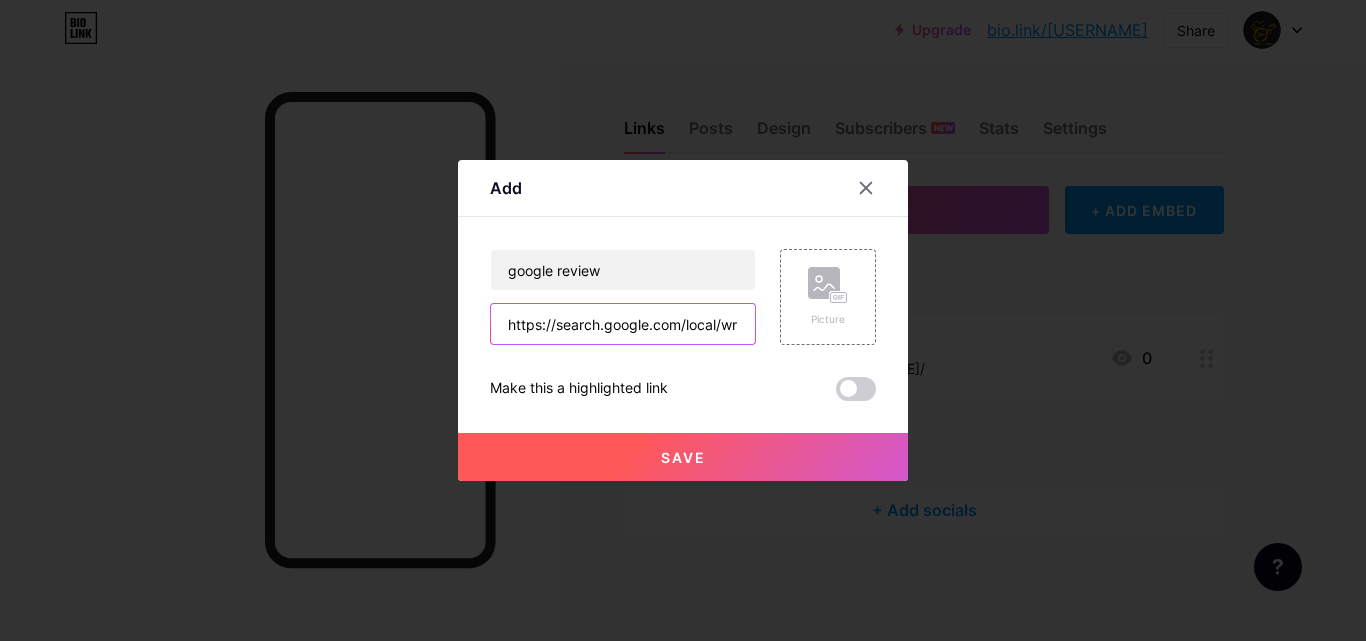 scroll, scrollTop: 0, scrollLeft: 333, axis: horizontal 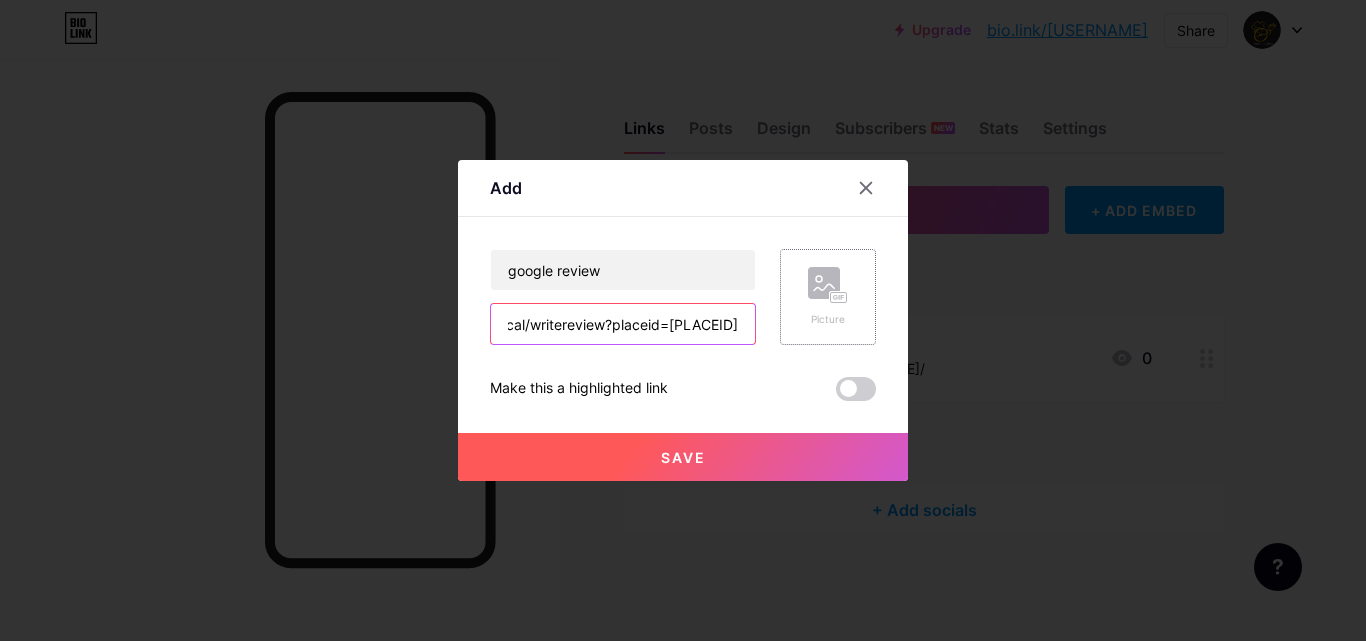 type on "https://search.google.com/local/writereview?placeid=[PLACEID]" 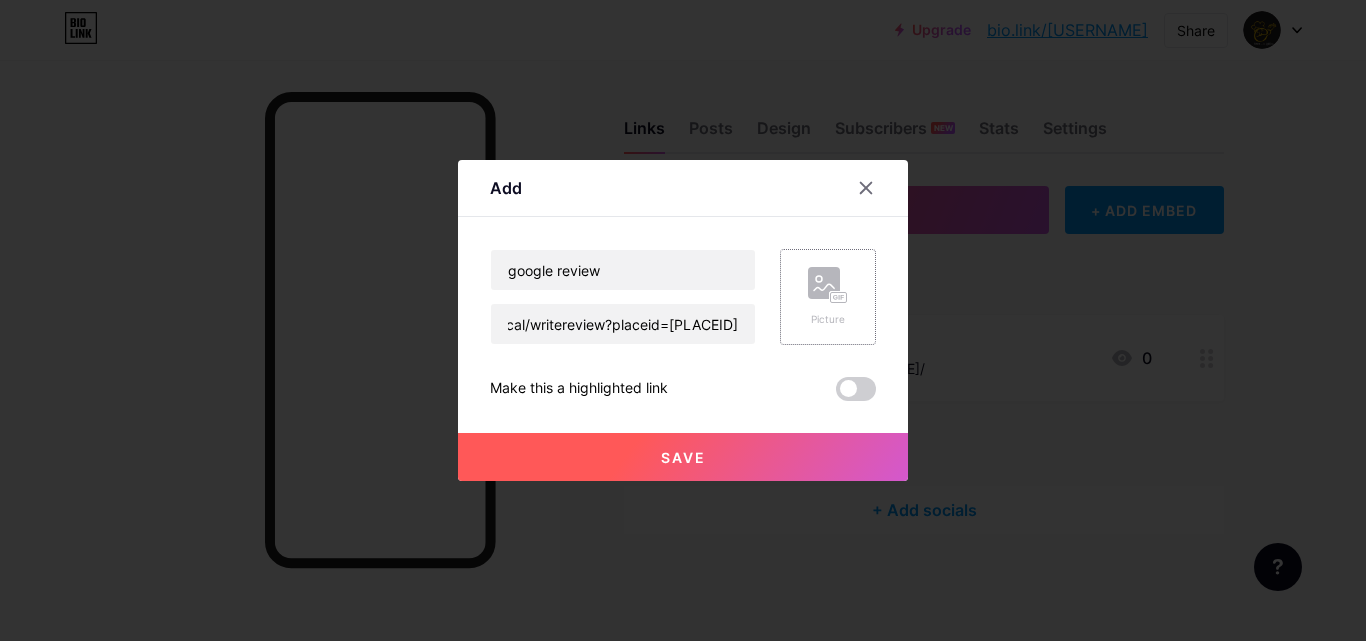 scroll, scrollTop: 0, scrollLeft: 0, axis: both 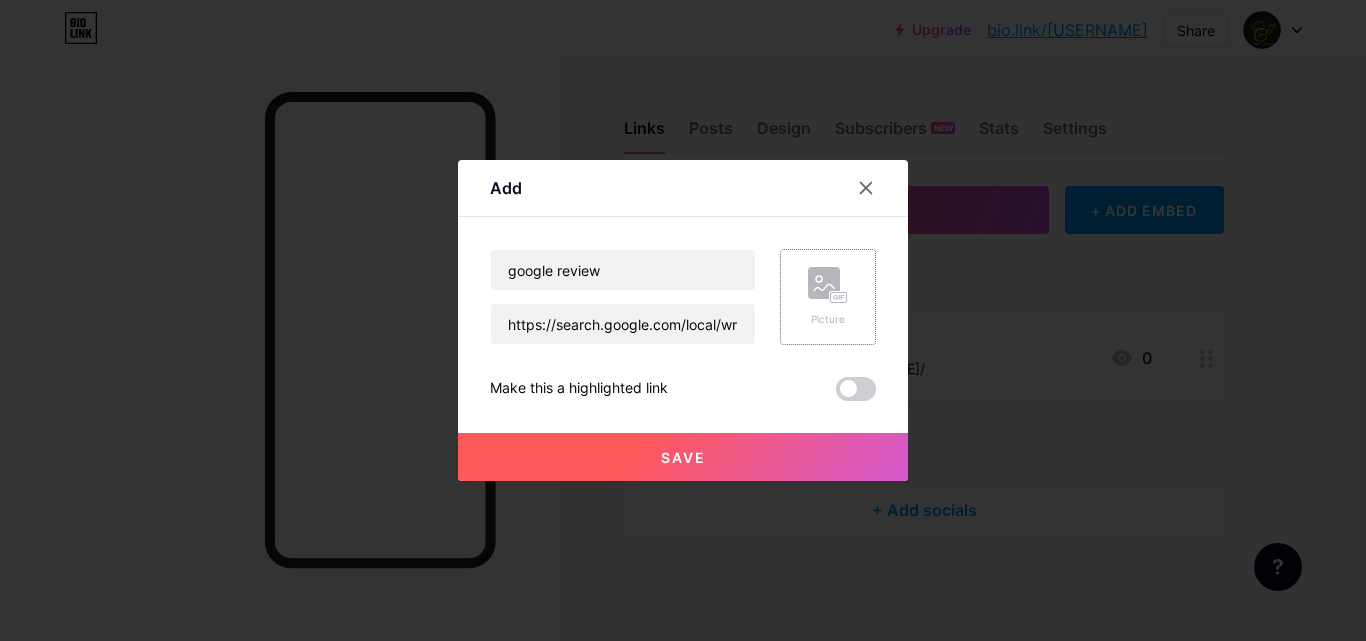 click on "Picture" at bounding box center (828, 319) 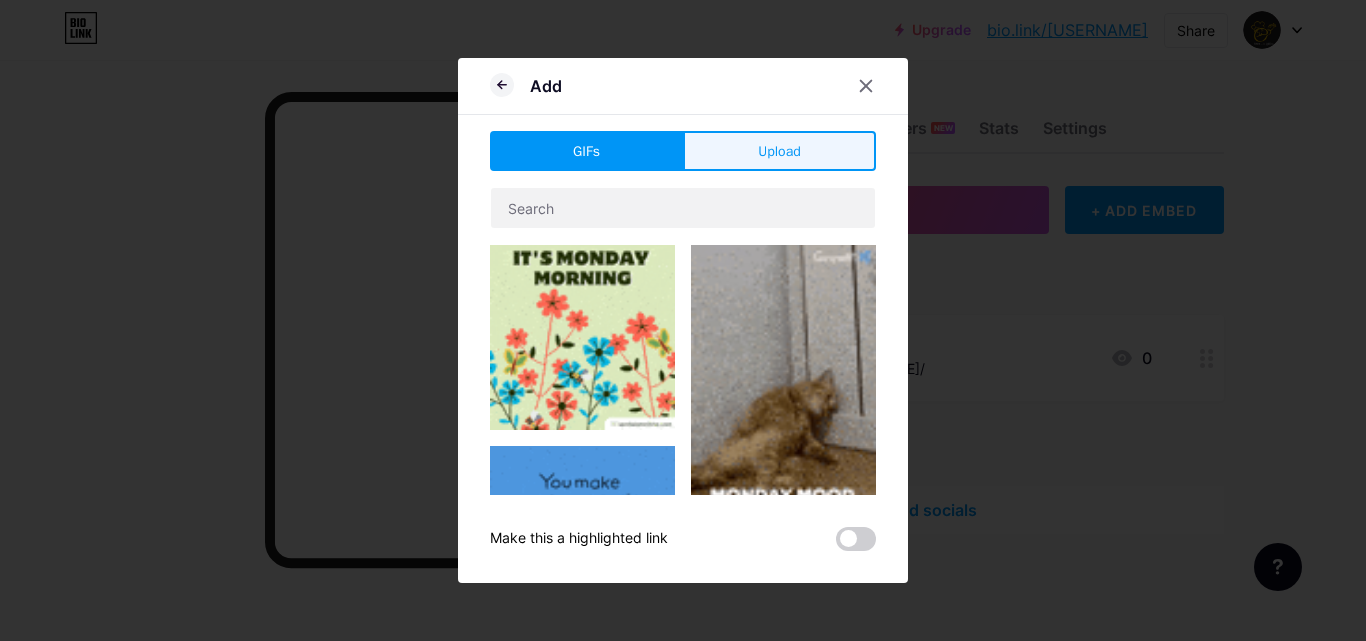 click on "Upload" at bounding box center (779, 151) 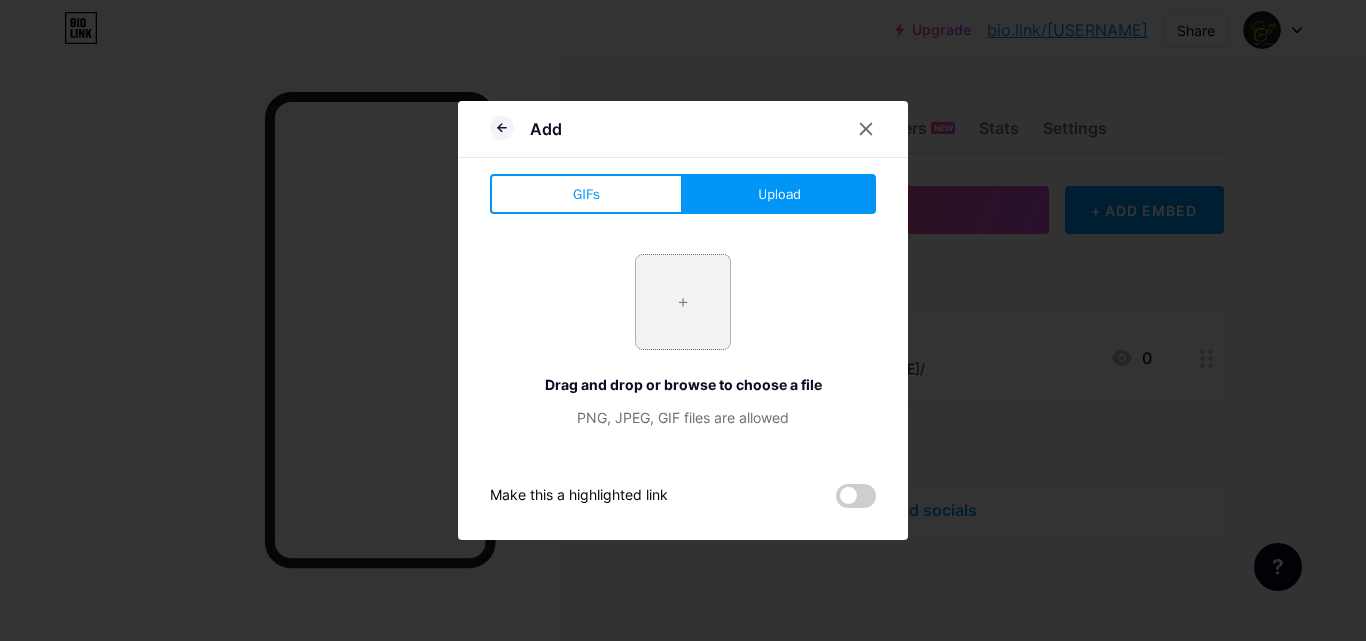 click at bounding box center (683, 302) 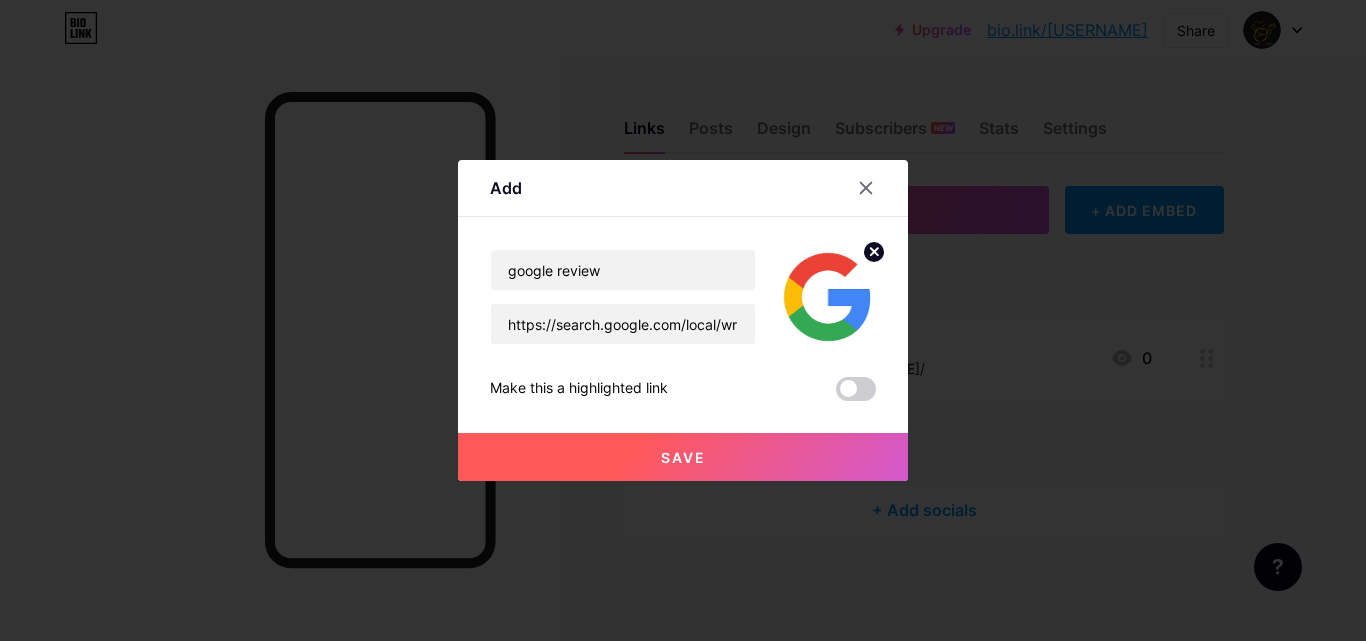 click on "Save" at bounding box center (683, 457) 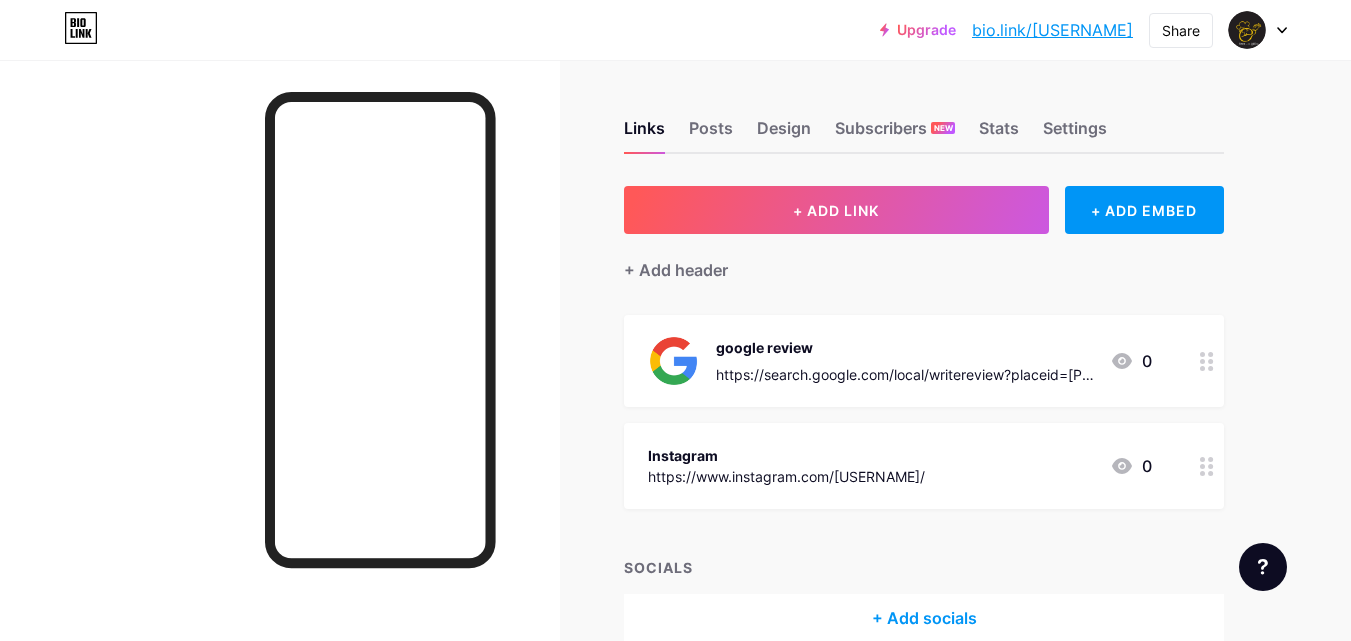 click on "Instagram
https://www.instagram.com/[USERNAME]/
0" at bounding box center [924, 466] 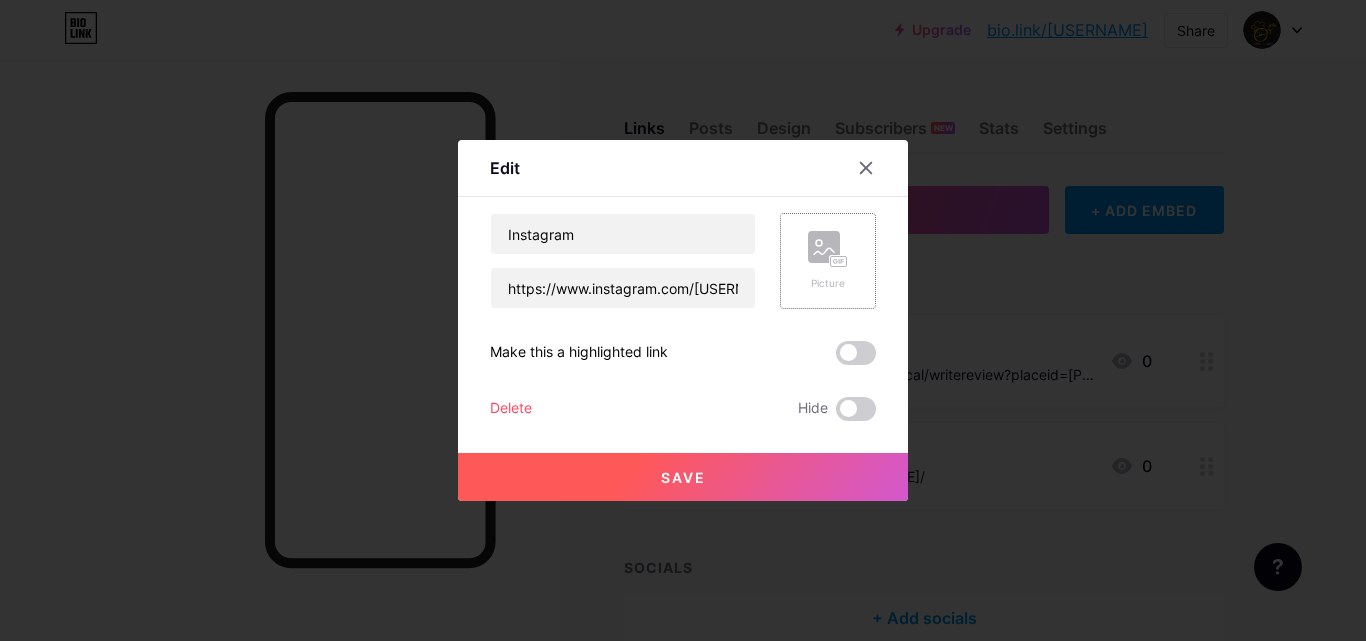 click on "Picture" at bounding box center (828, 283) 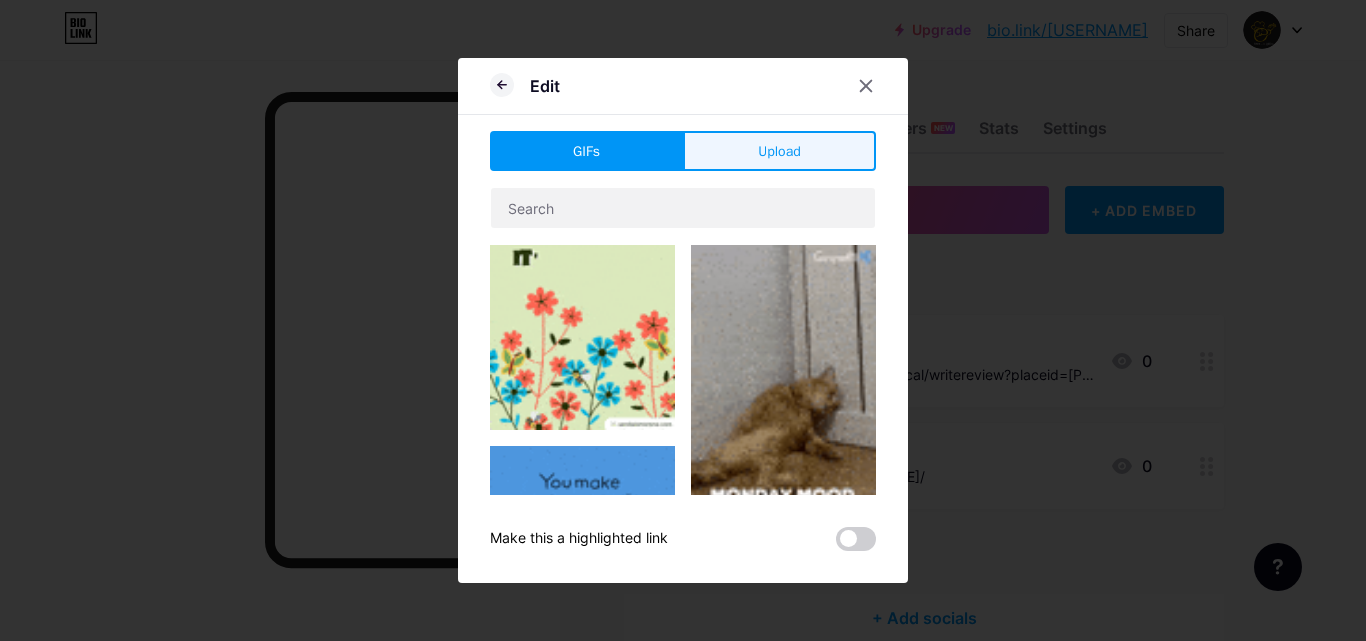 click on "Upload" at bounding box center (779, 151) 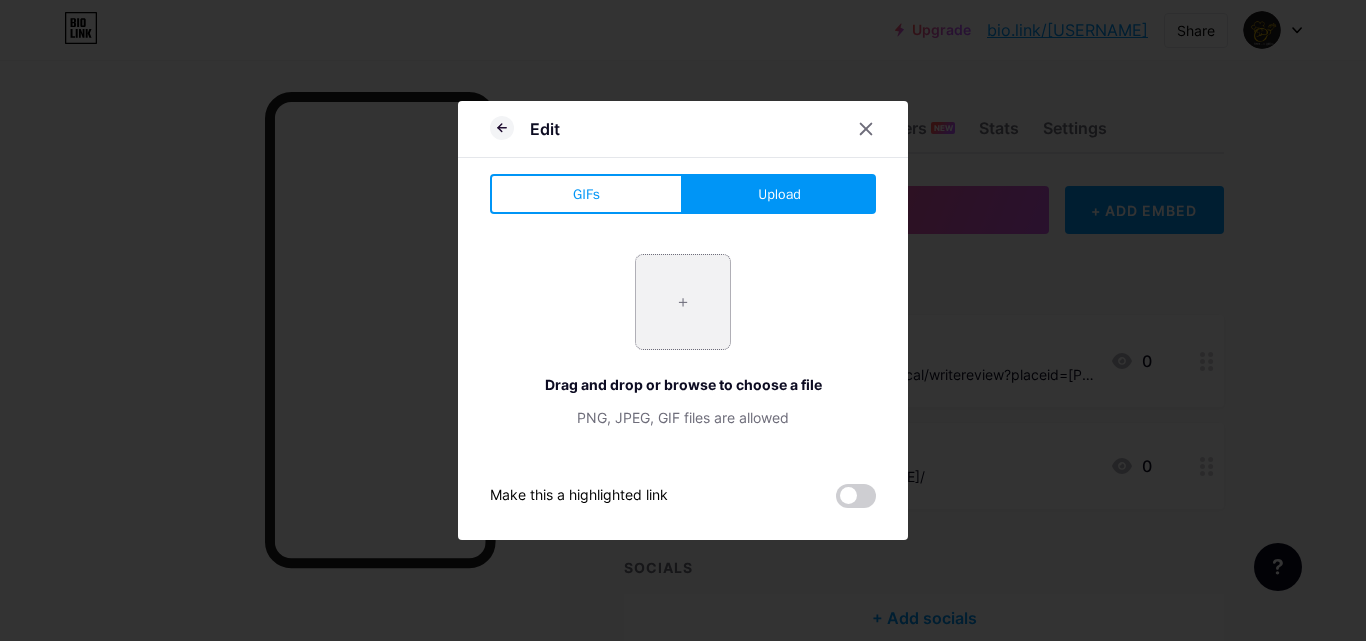 click at bounding box center (683, 302) 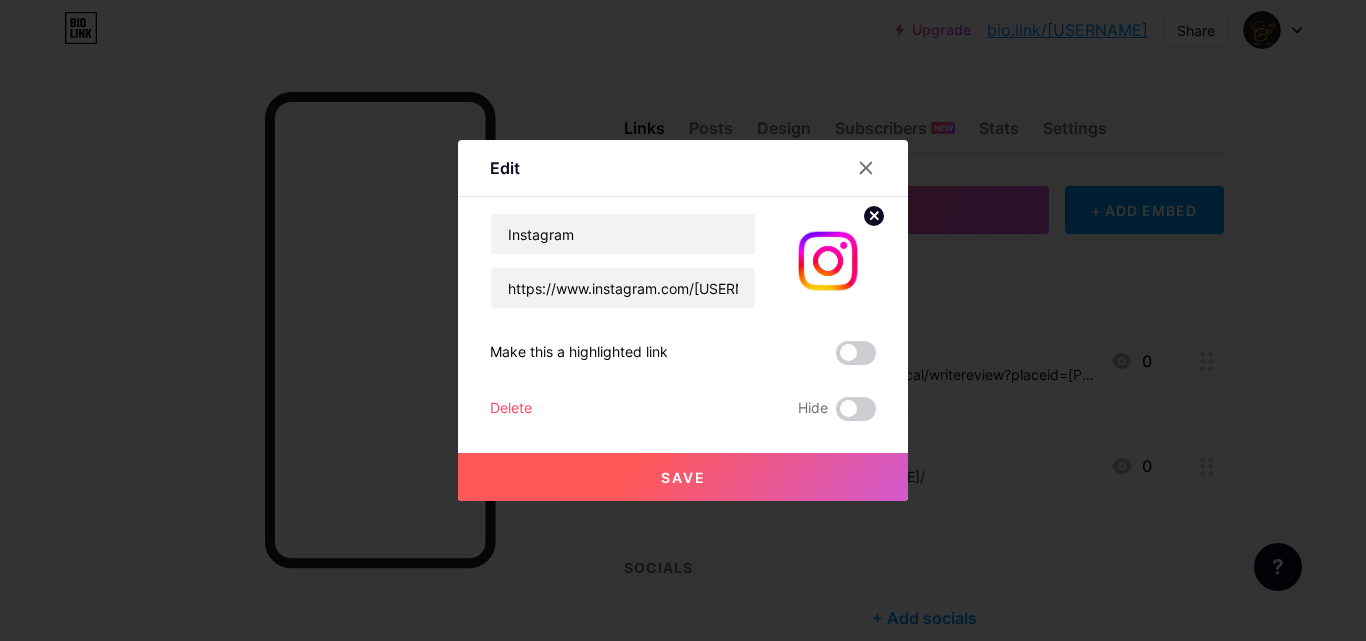 click on "Save" at bounding box center [683, 477] 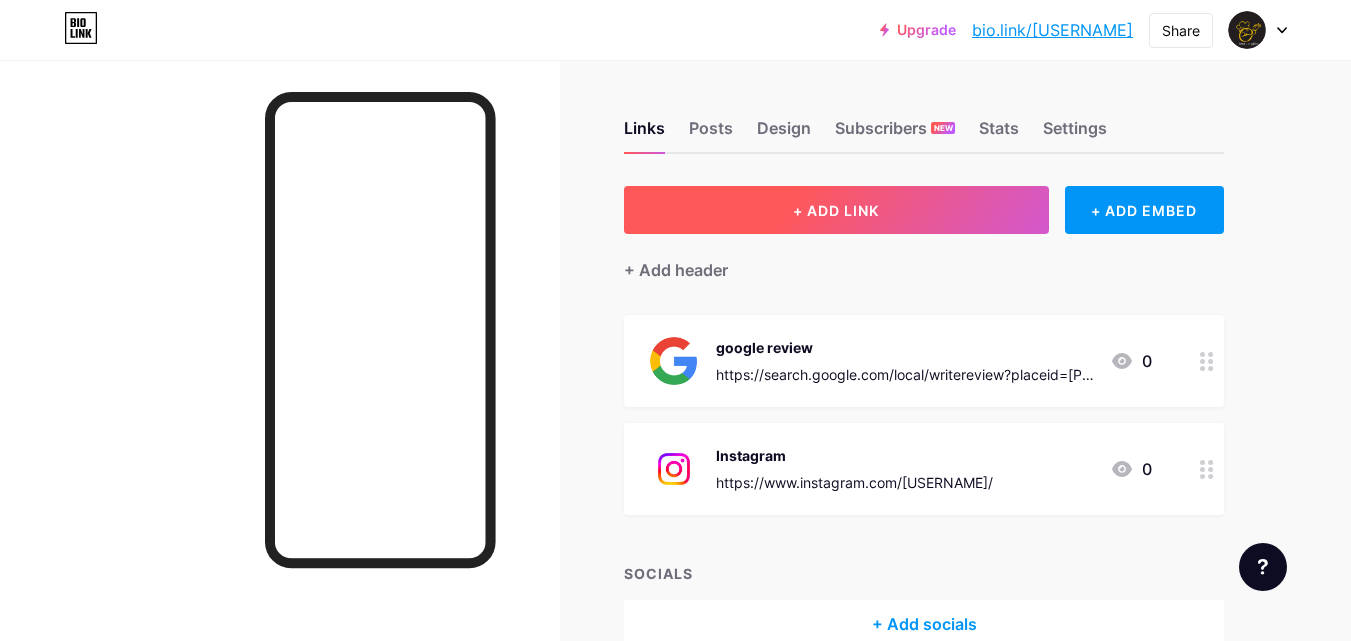 click on "+ ADD LINK" at bounding box center (836, 210) 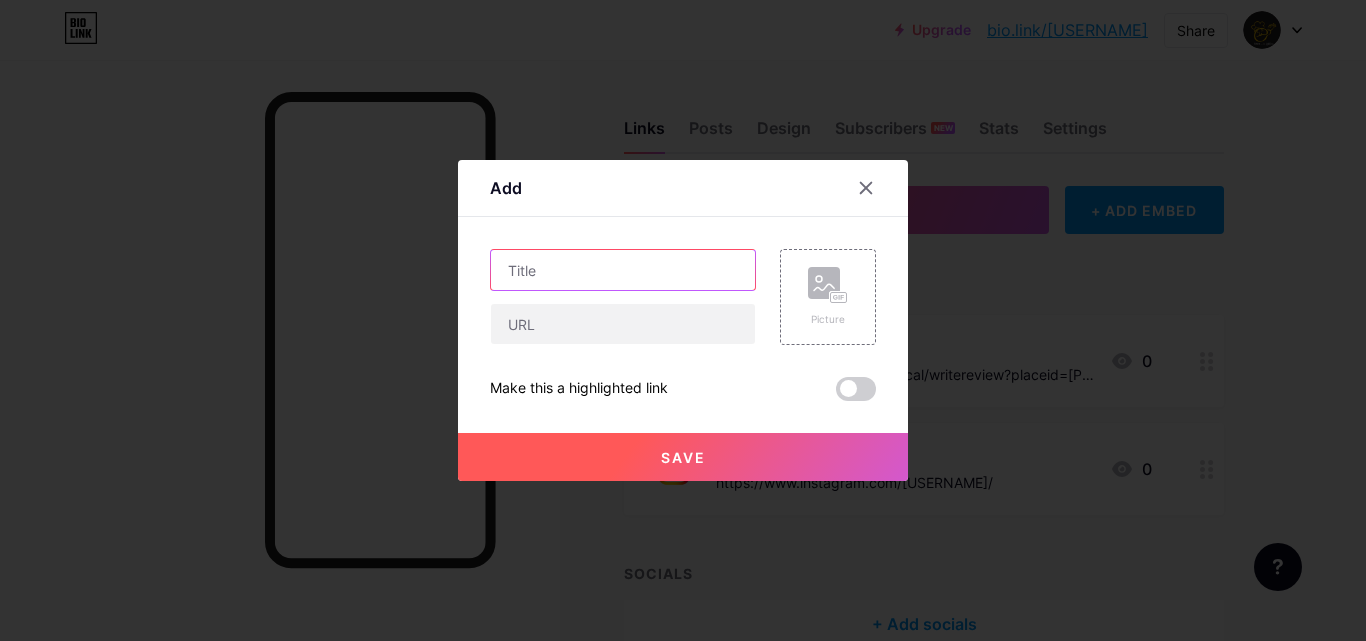 click at bounding box center (623, 270) 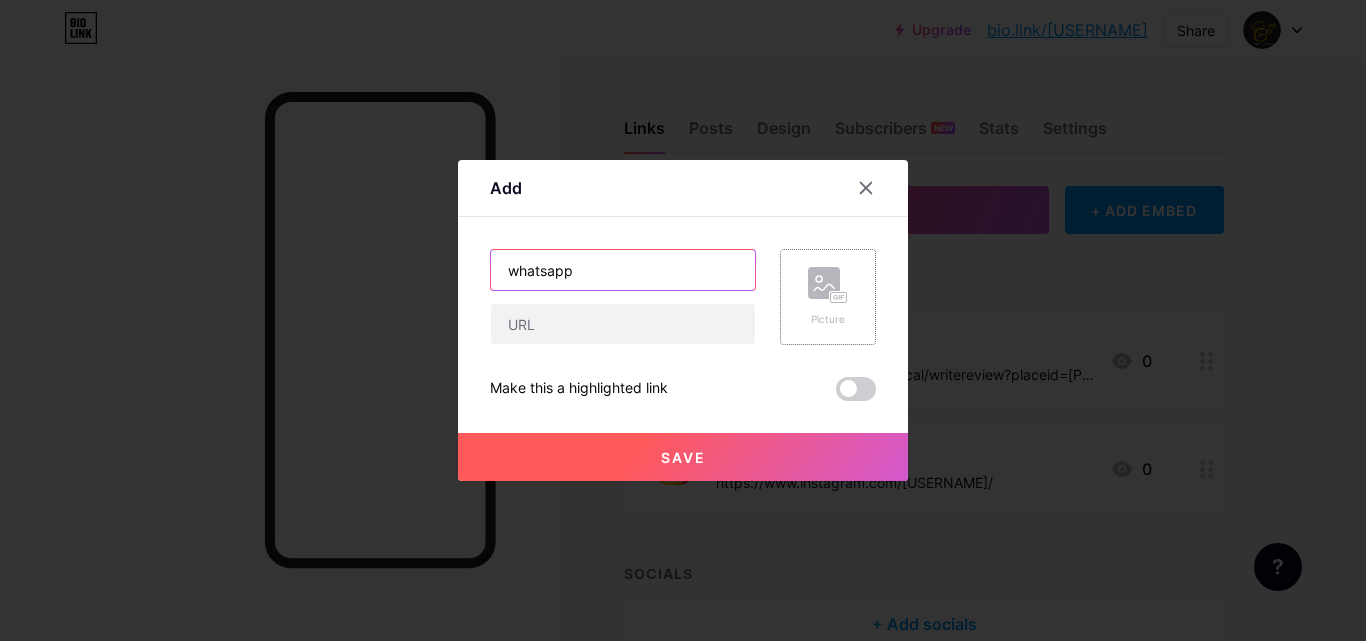 type on "whatsapp" 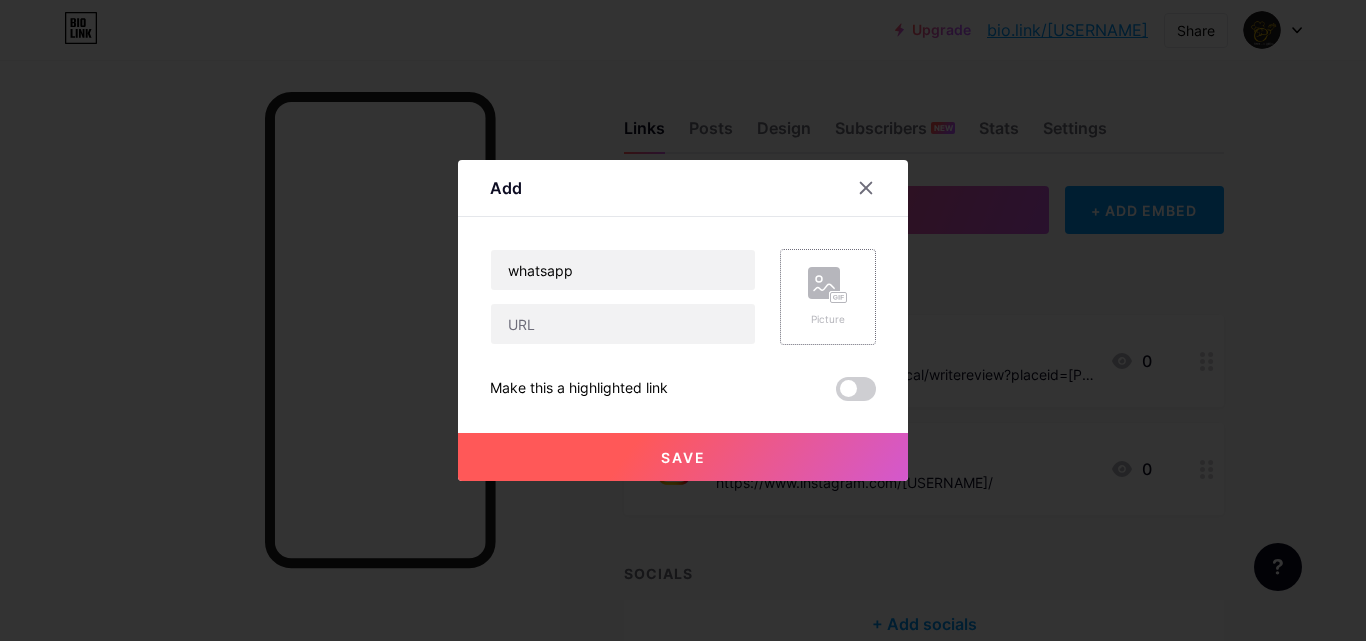click on "Picture" at bounding box center (828, 319) 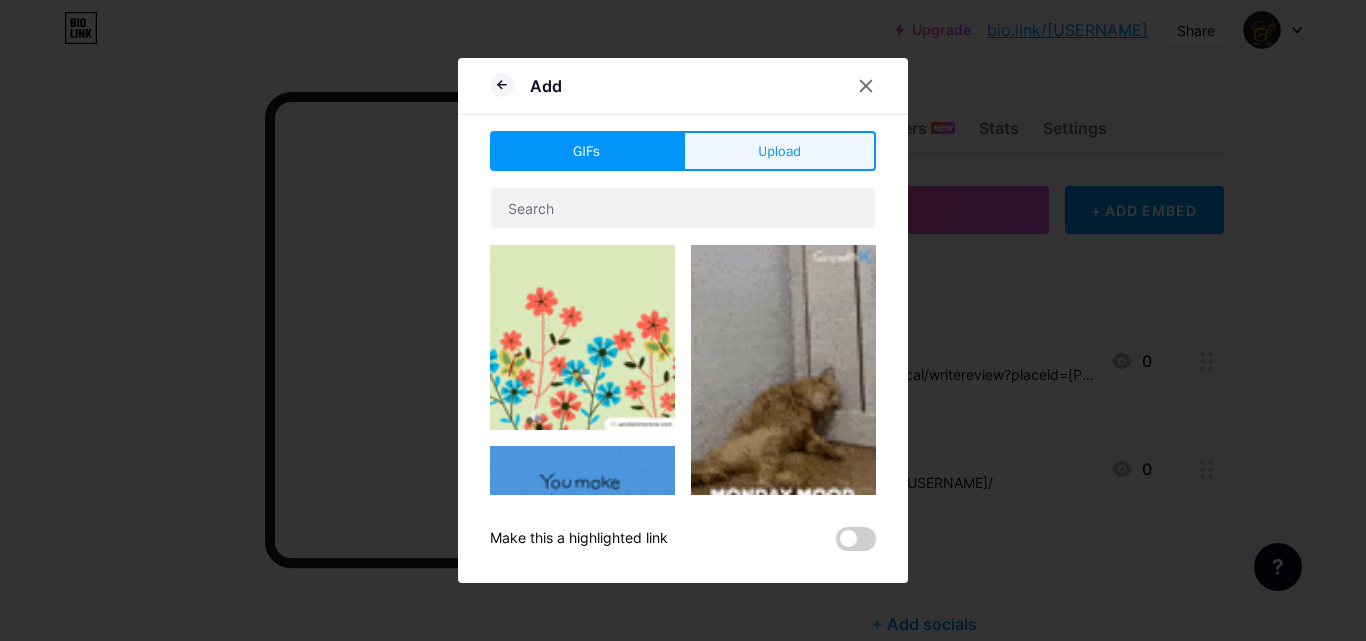 click on "Upload" at bounding box center [779, 151] 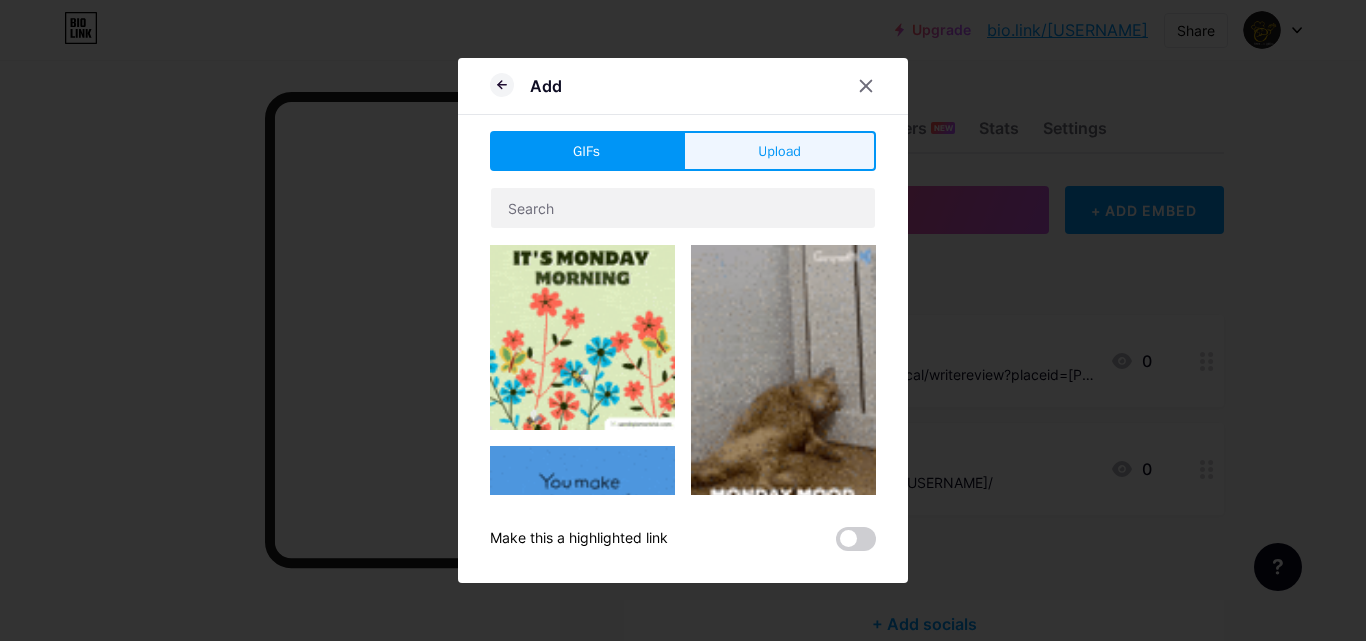 click on "Add" at bounding box center [683, 91] 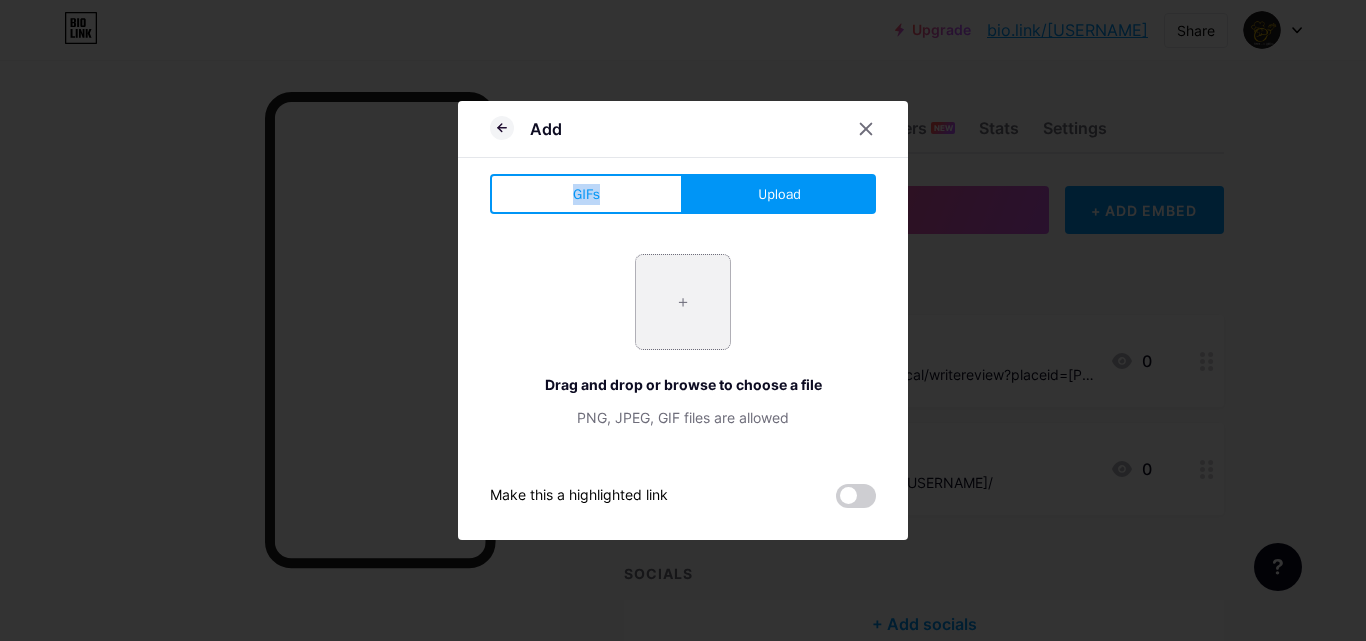 click at bounding box center [683, 302] 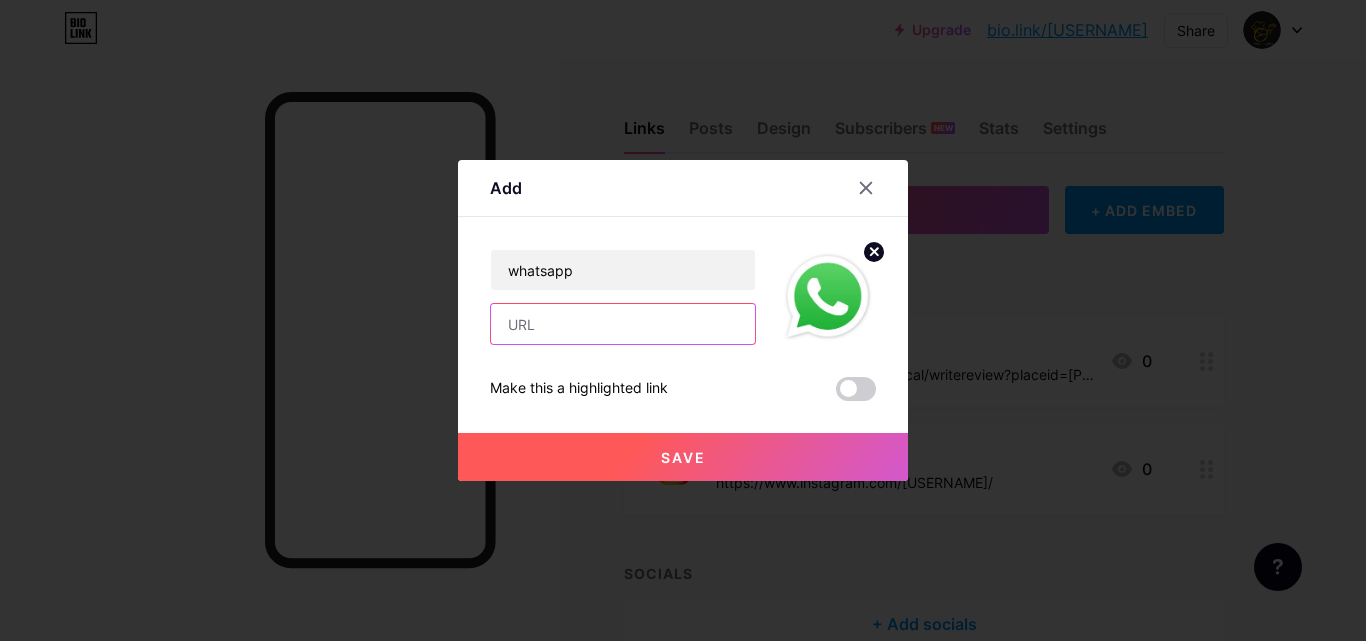 click at bounding box center (623, 324) 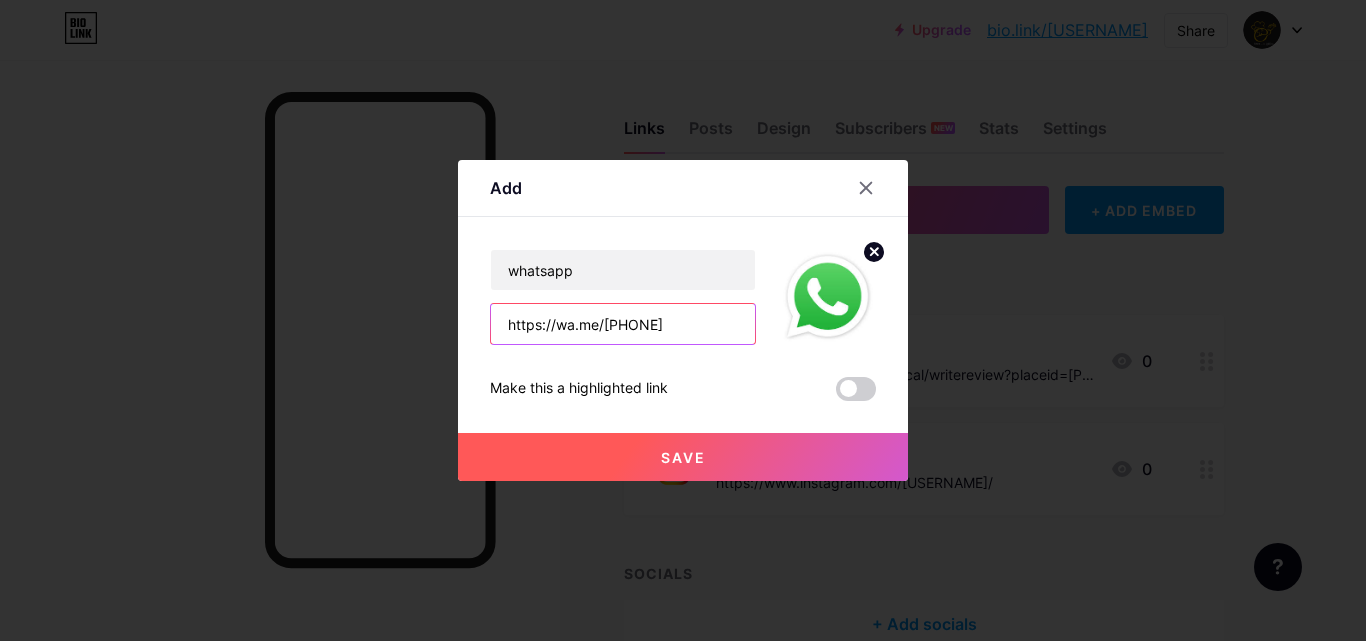 type on "https://wa.me/[PHONE]" 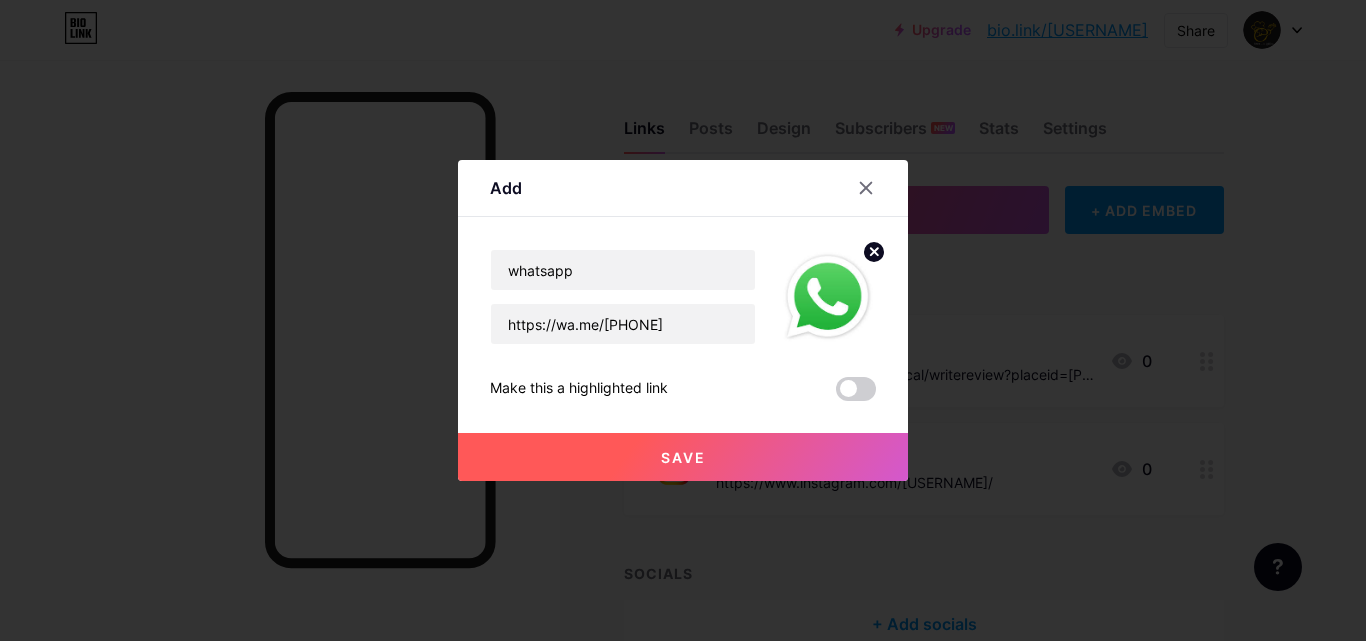 click on "Save" at bounding box center [683, 457] 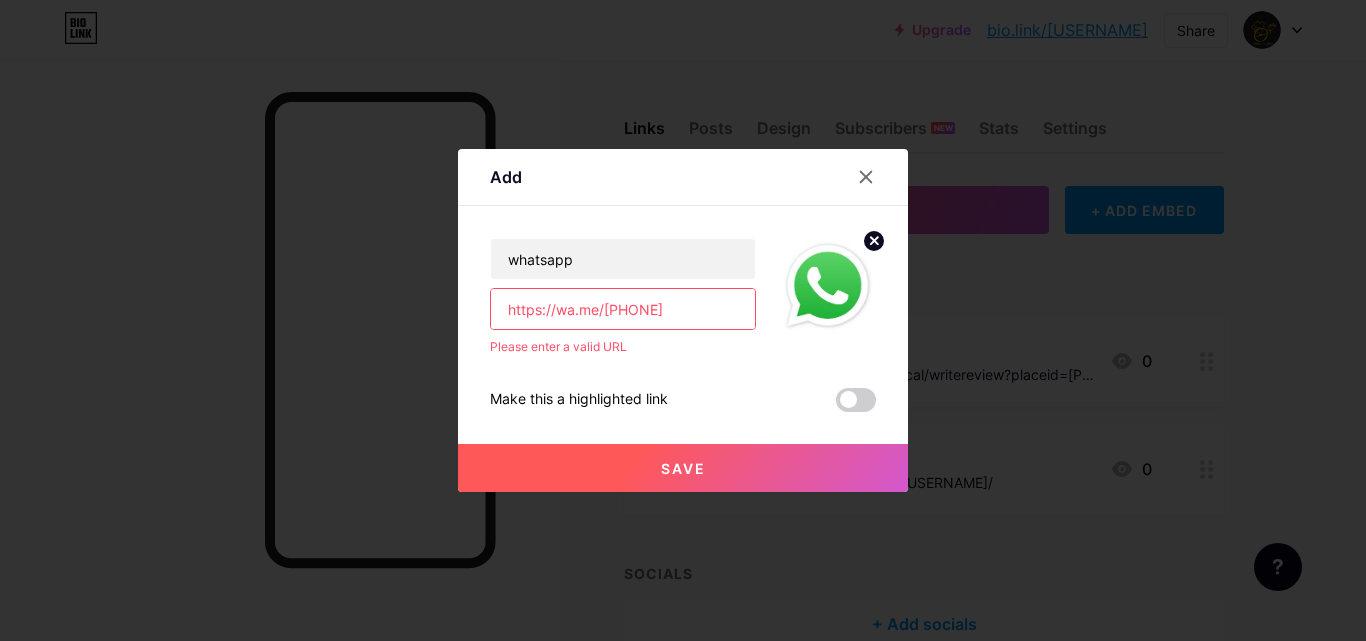 type 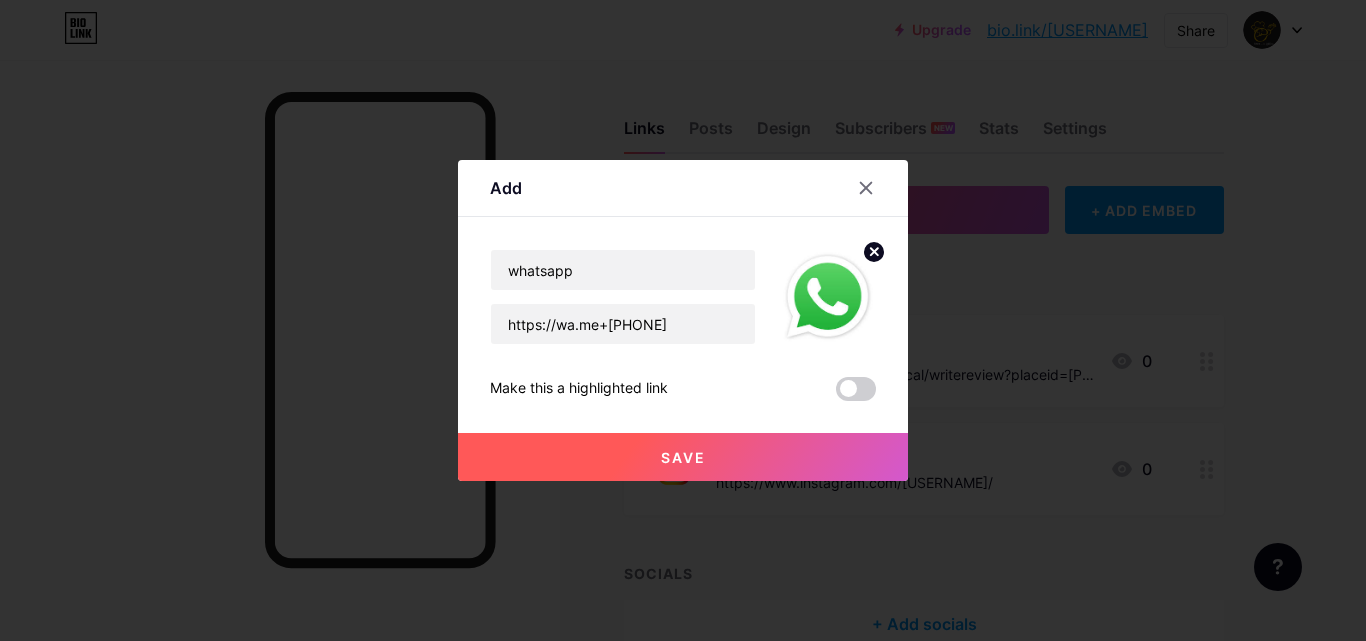 click on "Save" at bounding box center [683, 457] 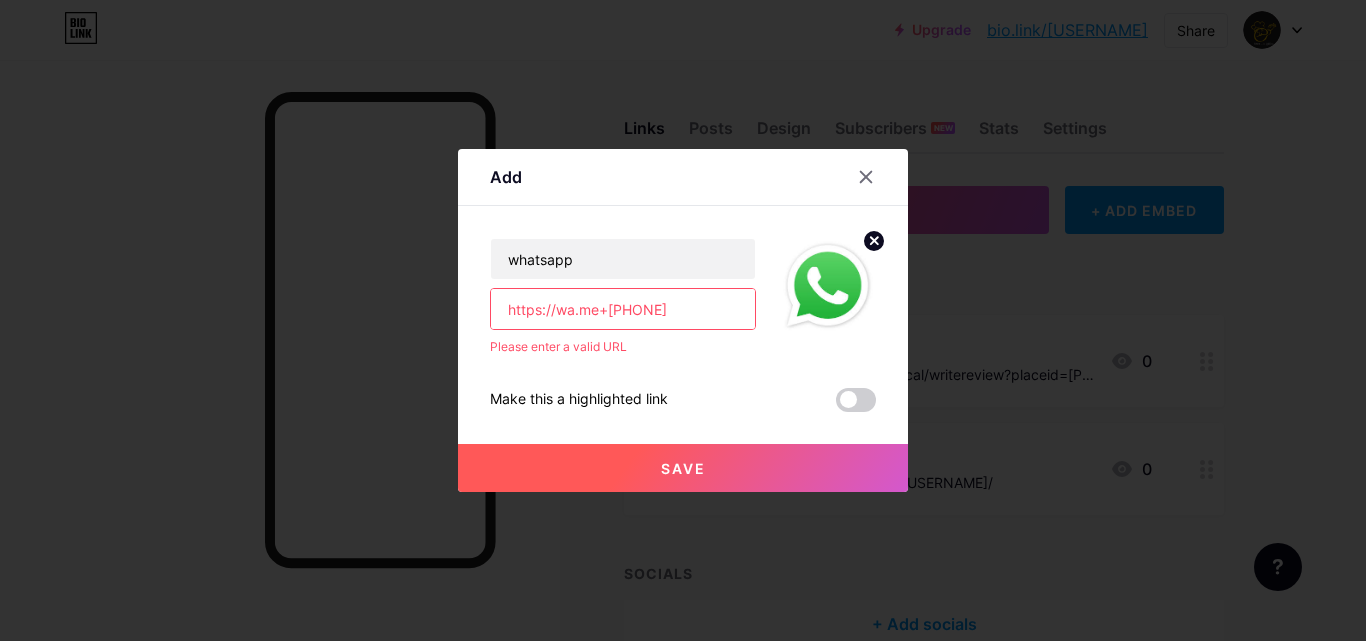 click on "https://wa.me+[PHONE]" at bounding box center (623, 309) 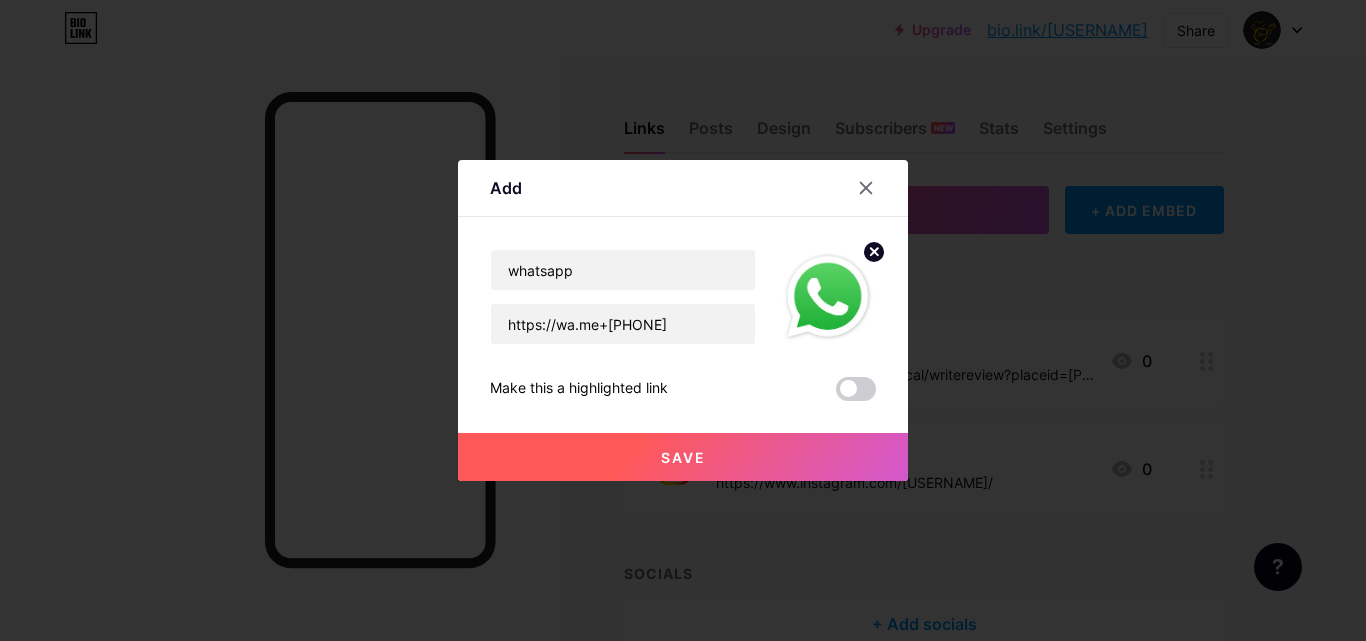 click on "Save" at bounding box center (683, 457) 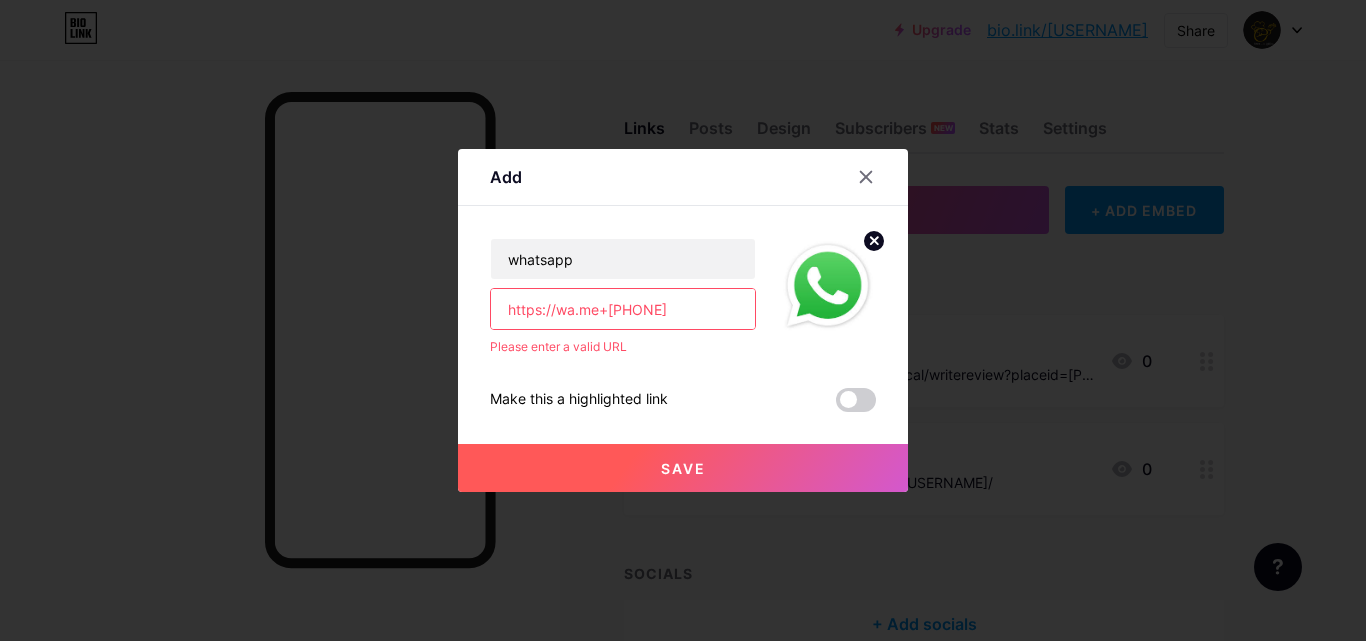 click on "https://wa.me+[PHONE]" at bounding box center [623, 309] 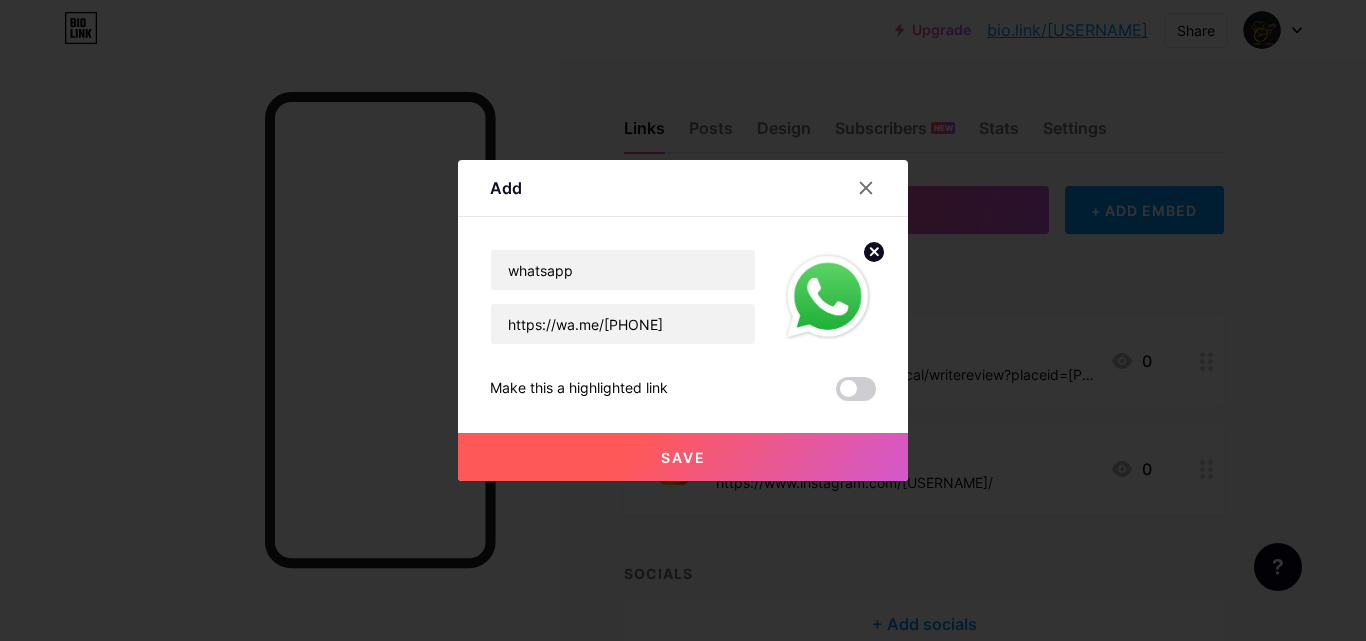 click on "Save" at bounding box center (683, 457) 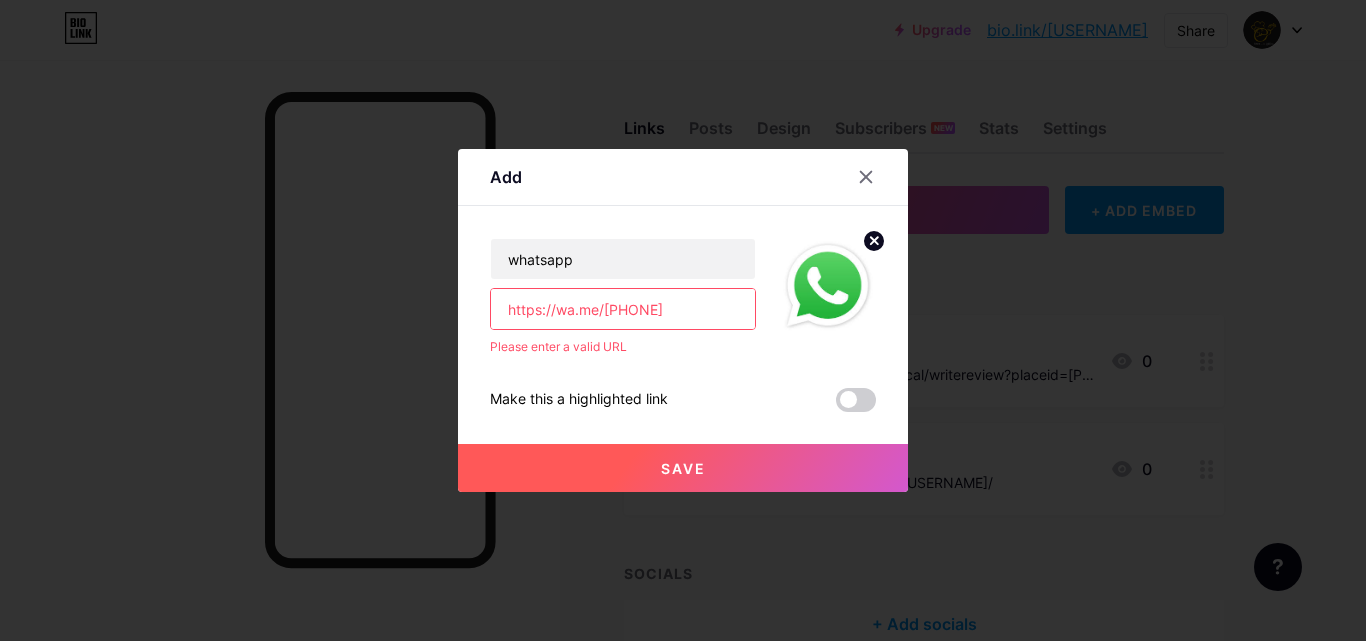 click on "https://wa.me/[PHONE]" at bounding box center (623, 309) 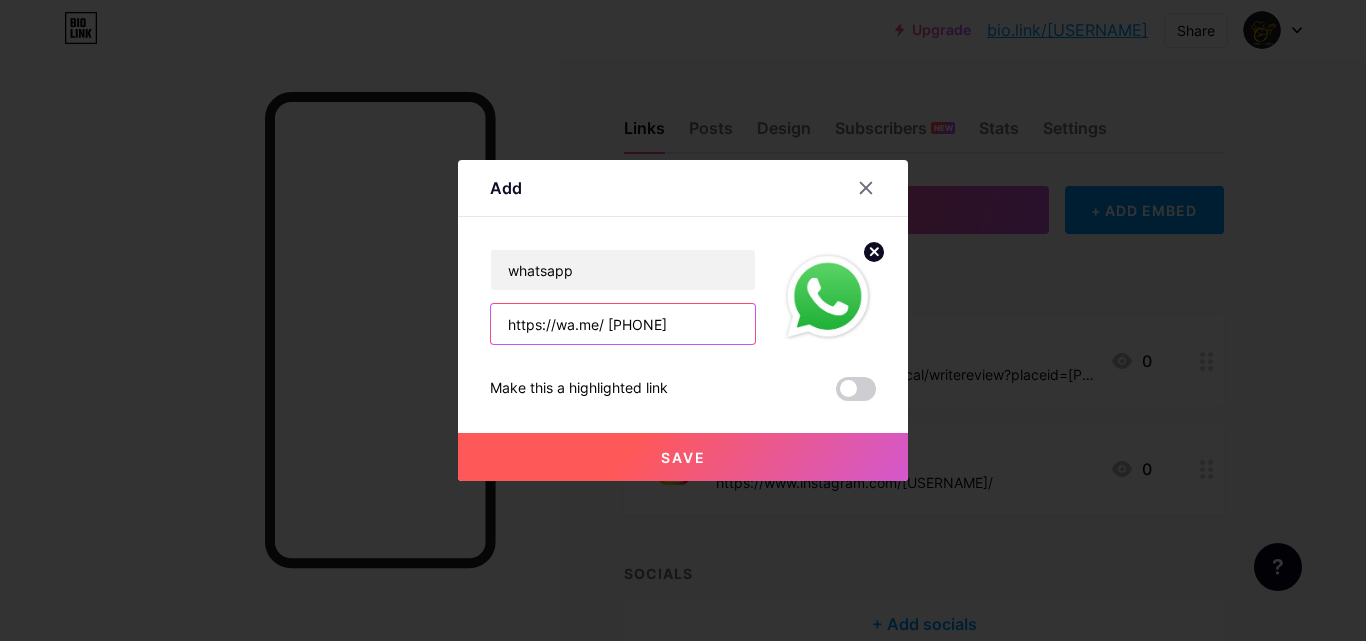 type on "https://wa.me/ [PHONE]" 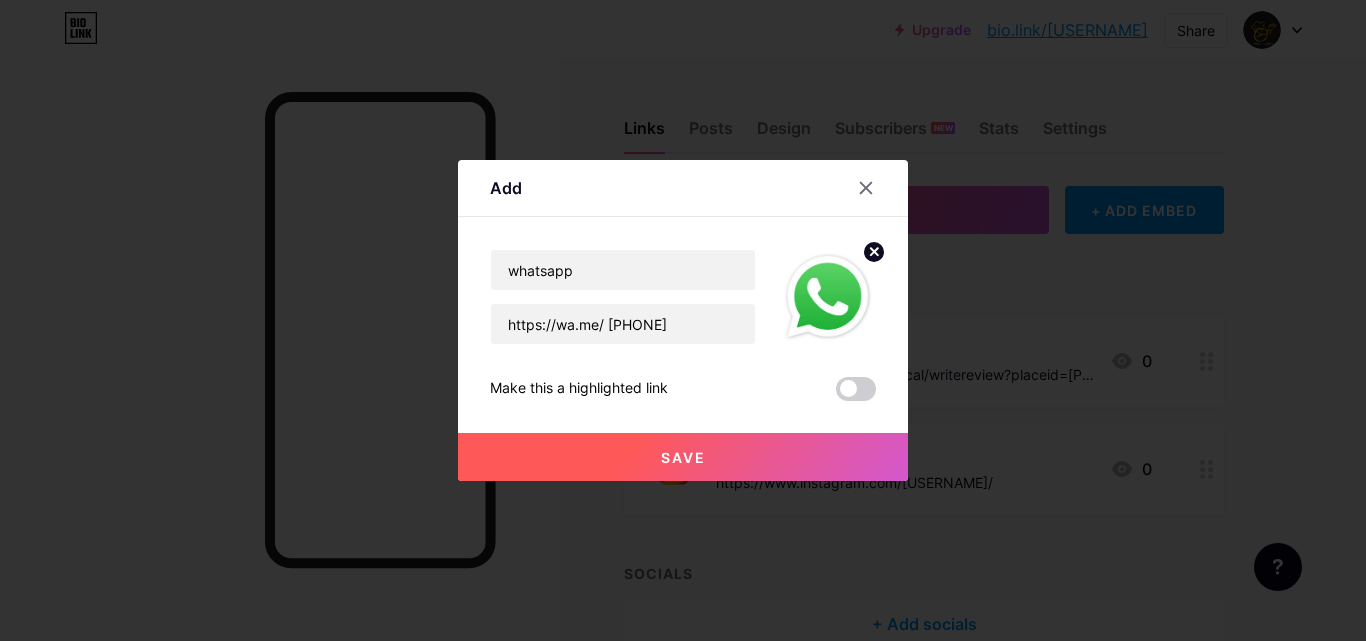 click on "Save" at bounding box center [683, 457] 